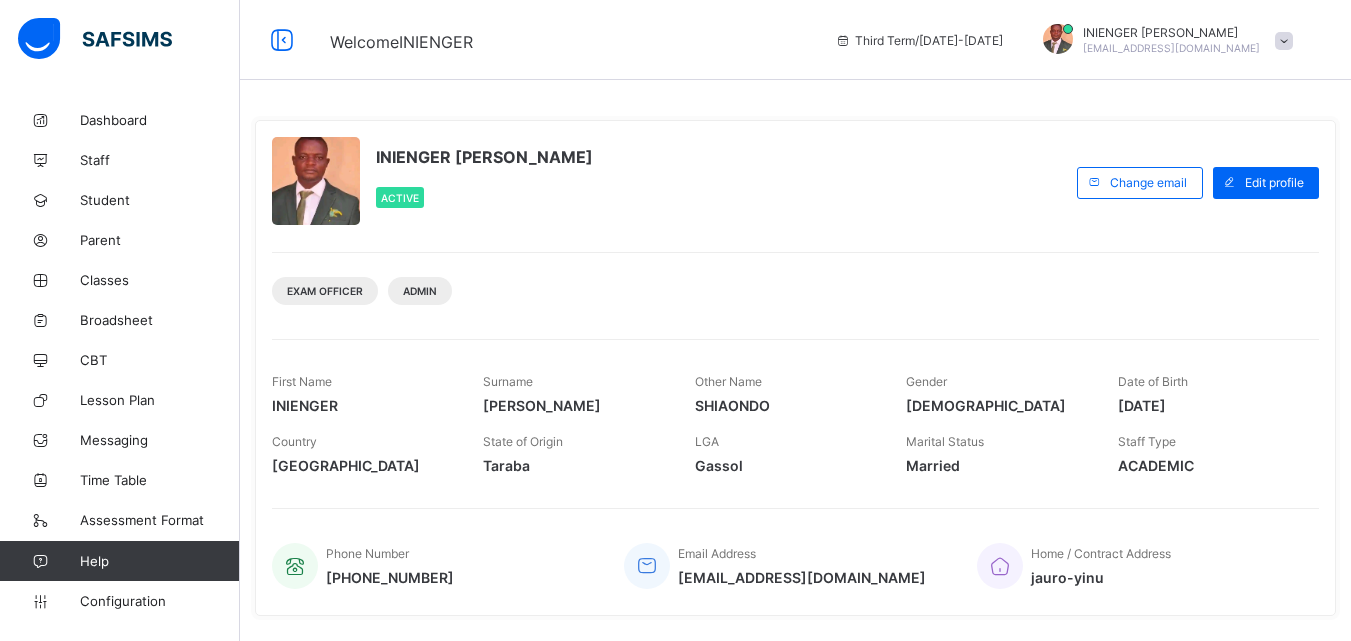 scroll, scrollTop: 0, scrollLeft: 0, axis: both 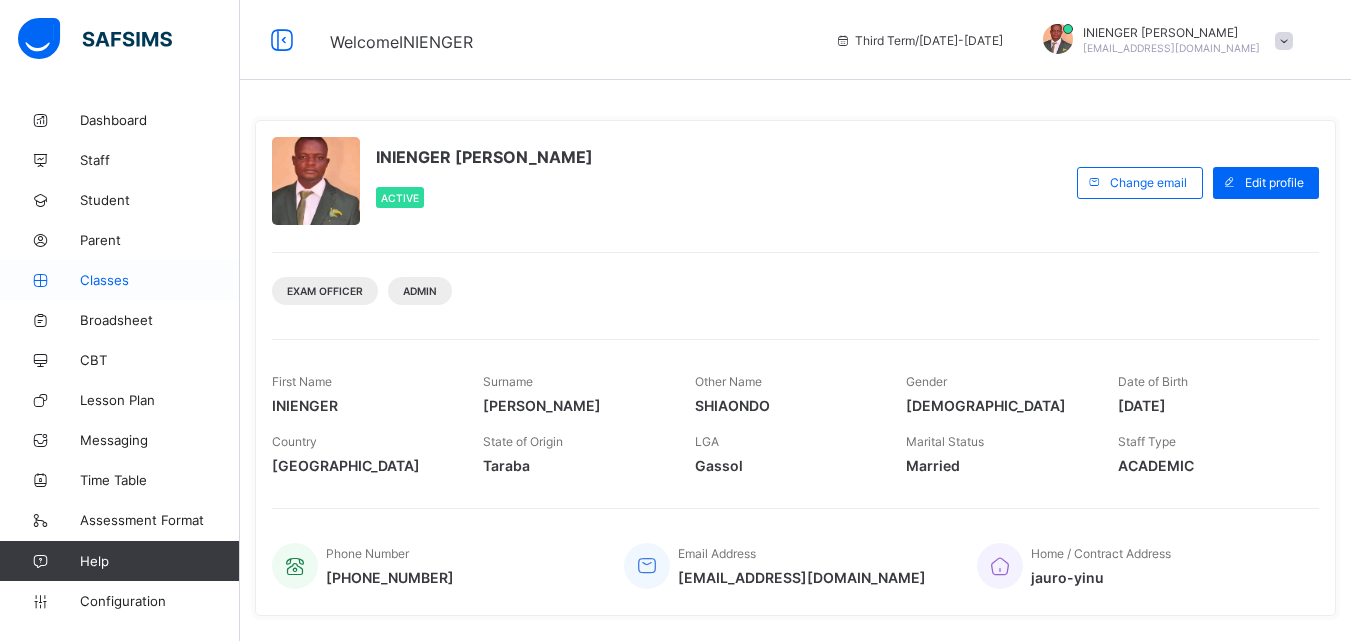 click on "Classes" at bounding box center [160, 280] 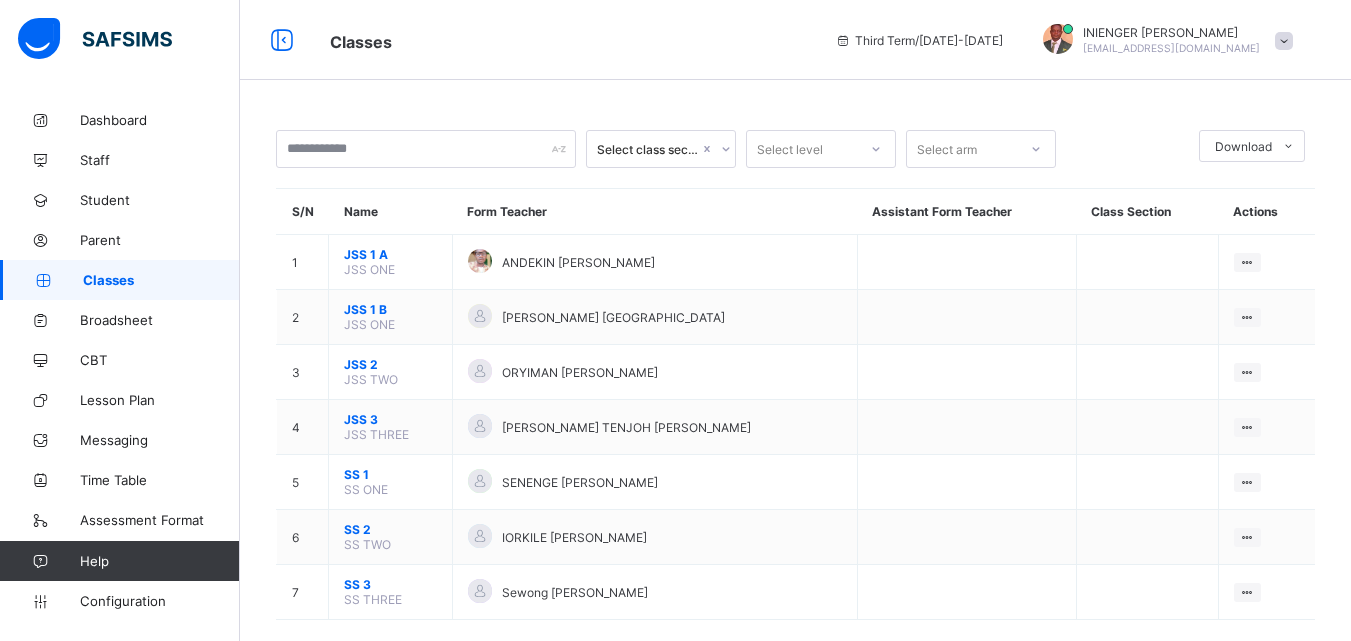 scroll, scrollTop: 29, scrollLeft: 0, axis: vertical 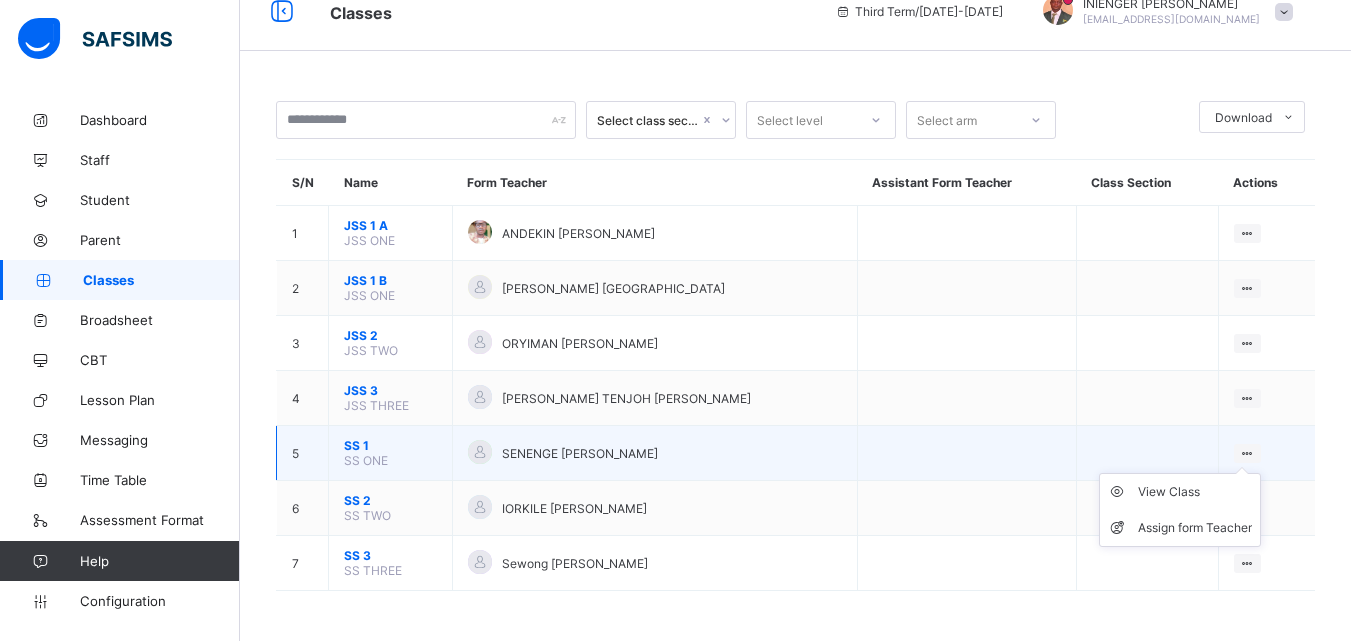 click at bounding box center [1247, 453] 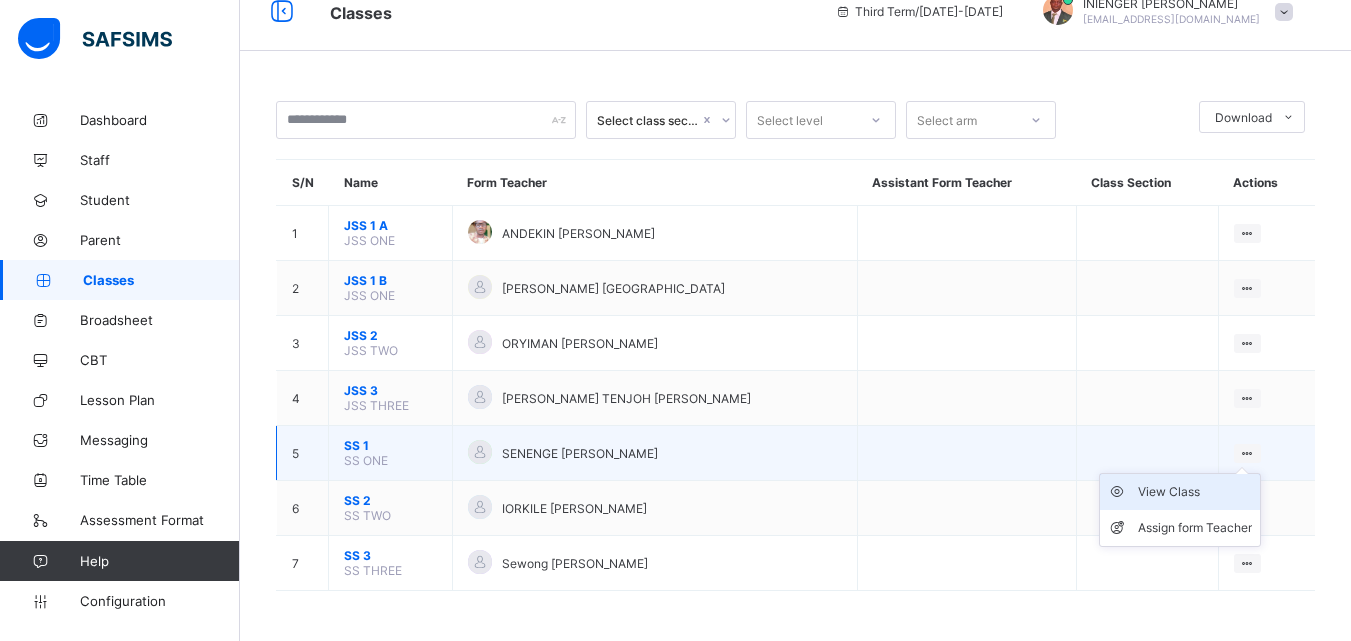 click on "View Class" at bounding box center (1195, 492) 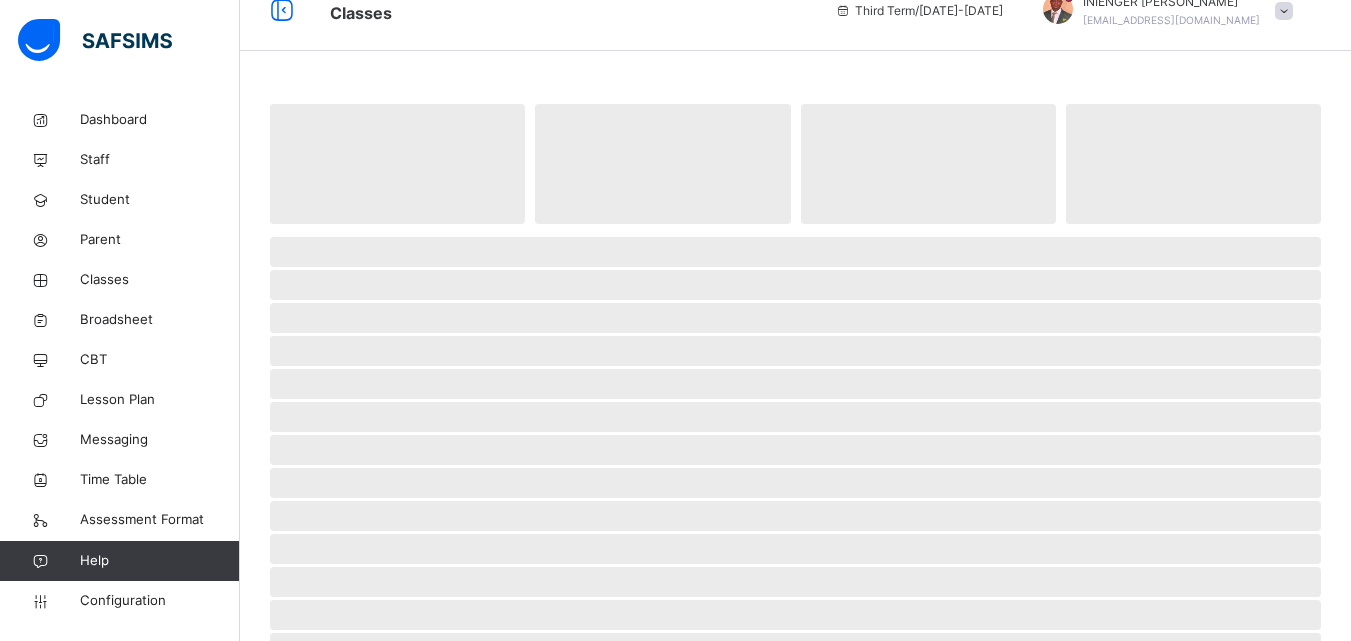 scroll, scrollTop: 28, scrollLeft: 0, axis: vertical 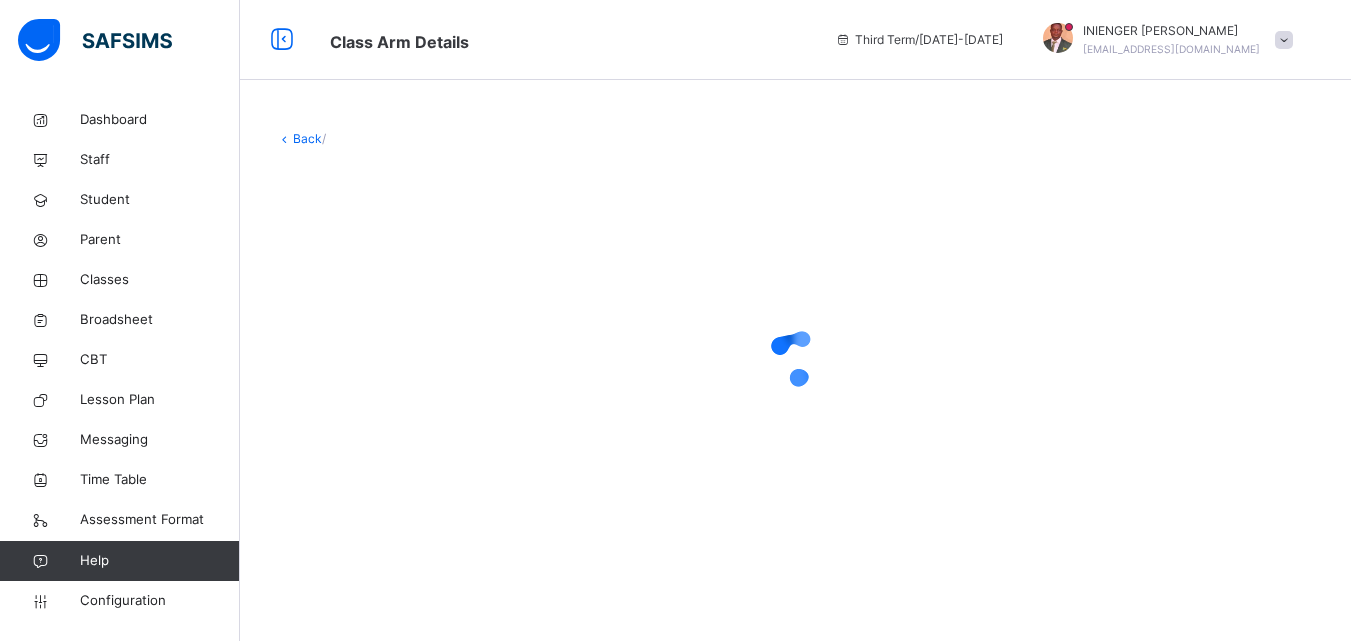drag, startPoint x: 1358, startPoint y: 343, endPoint x: 1332, endPoint y: 226, distance: 119.85408 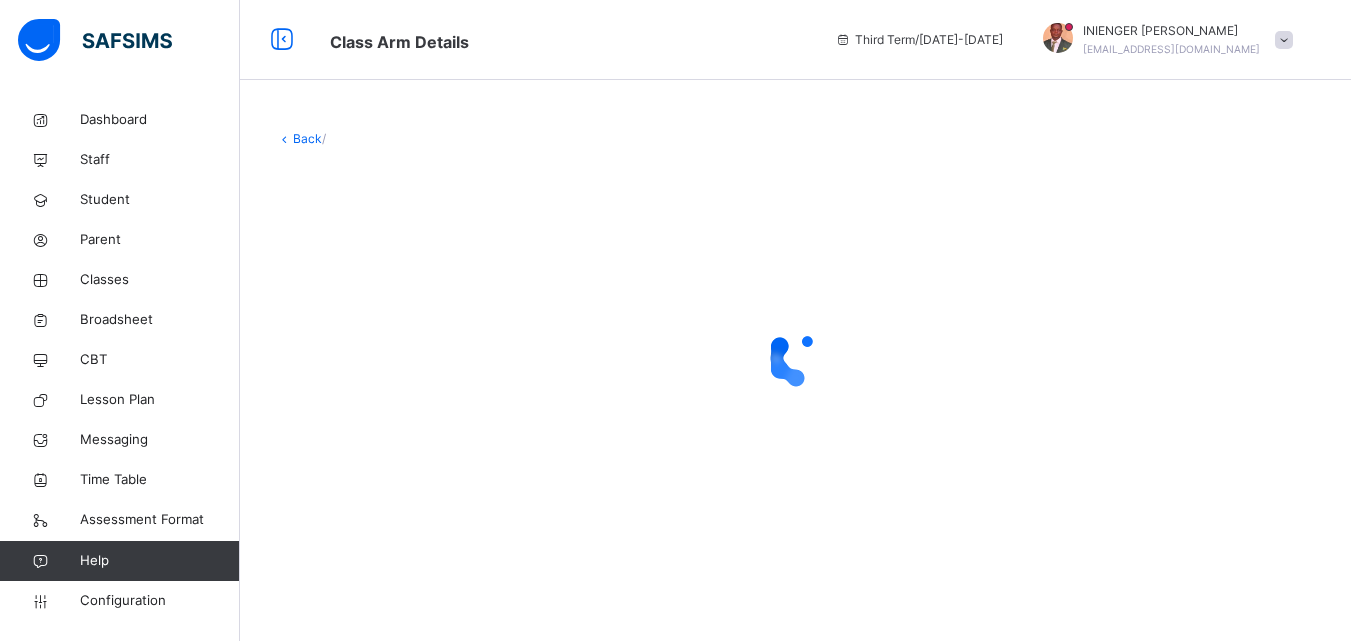 click on "Back  /" at bounding box center (795, 339) 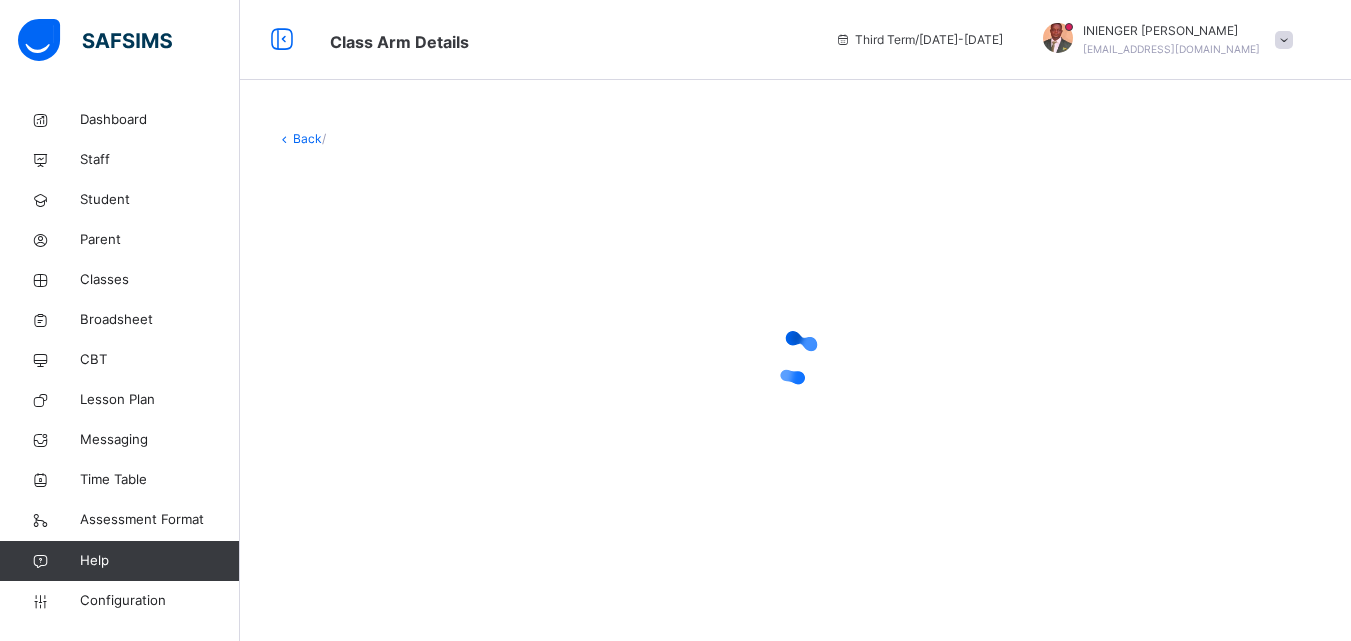 scroll, scrollTop: 0, scrollLeft: 0, axis: both 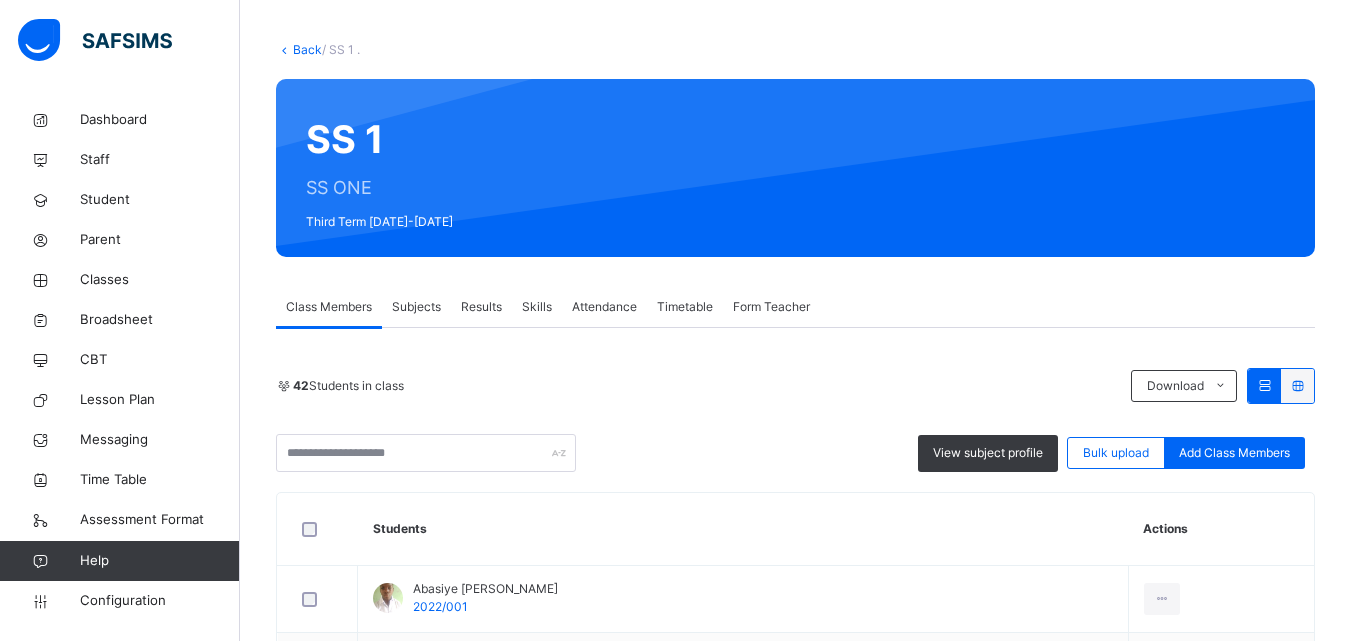 drag, startPoint x: 410, startPoint y: 308, endPoint x: 1365, endPoint y: 135, distance: 970.54315 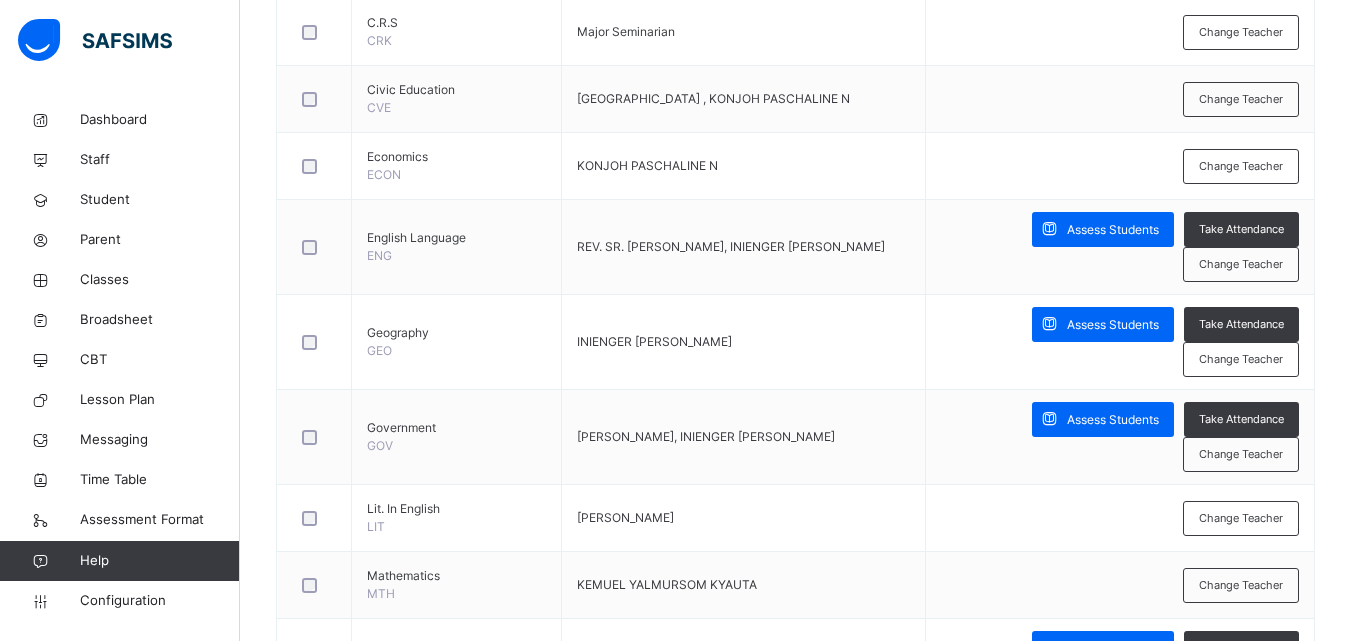 scroll, scrollTop: 920, scrollLeft: 0, axis: vertical 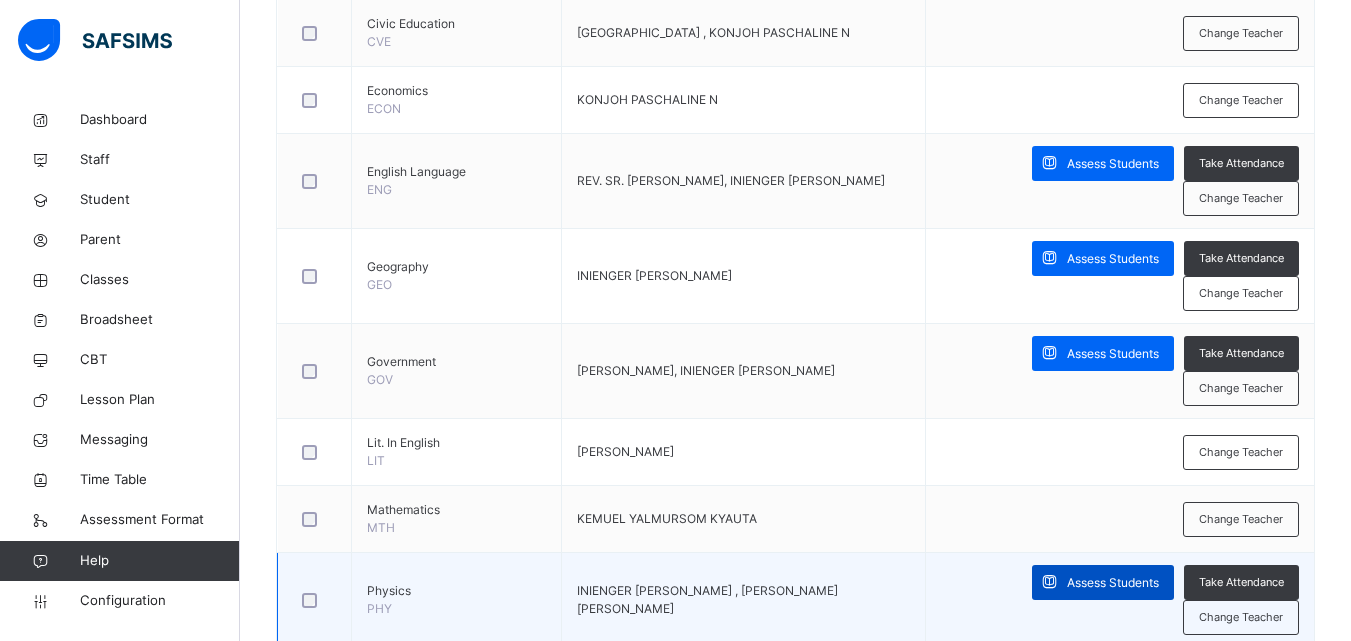 click on "Assess Students" at bounding box center (1113, 583) 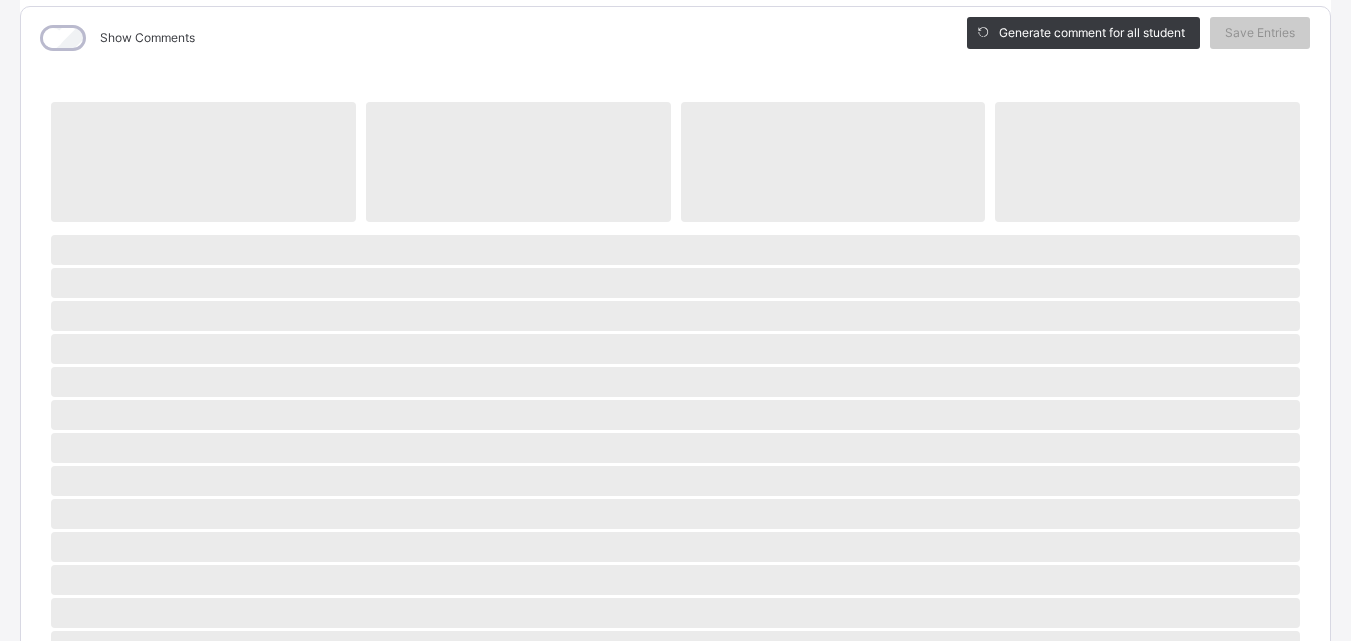 scroll, scrollTop: 268, scrollLeft: 0, axis: vertical 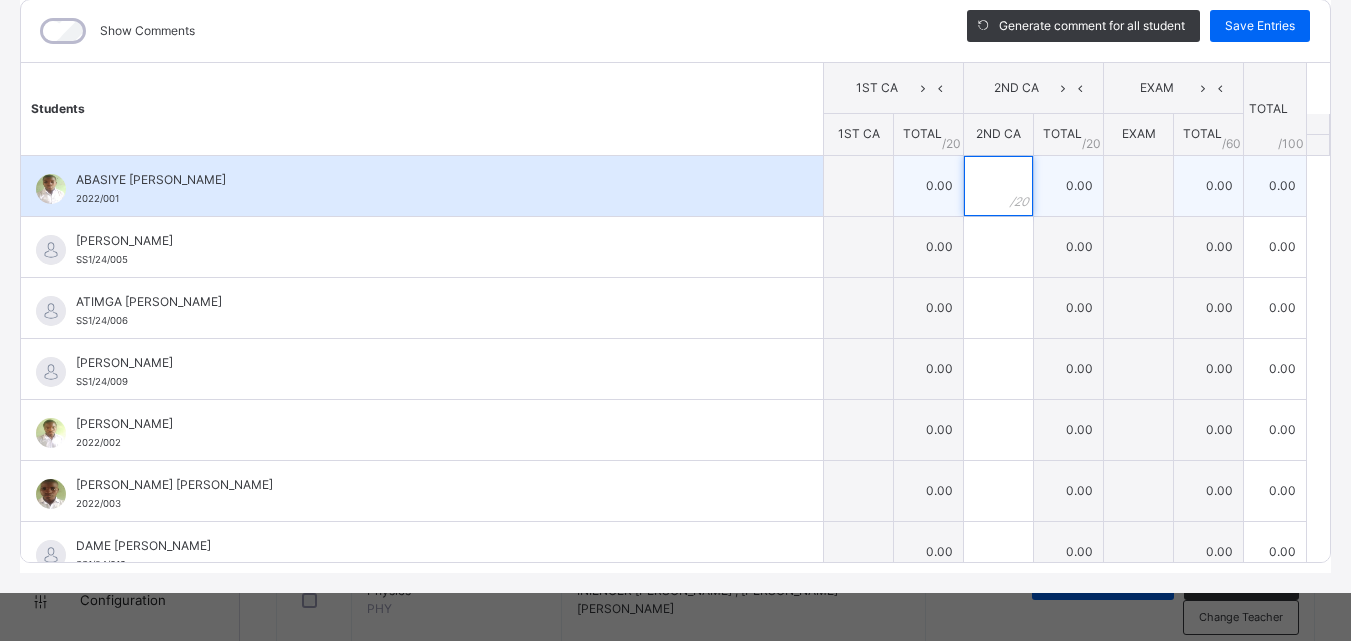 click at bounding box center [998, 186] 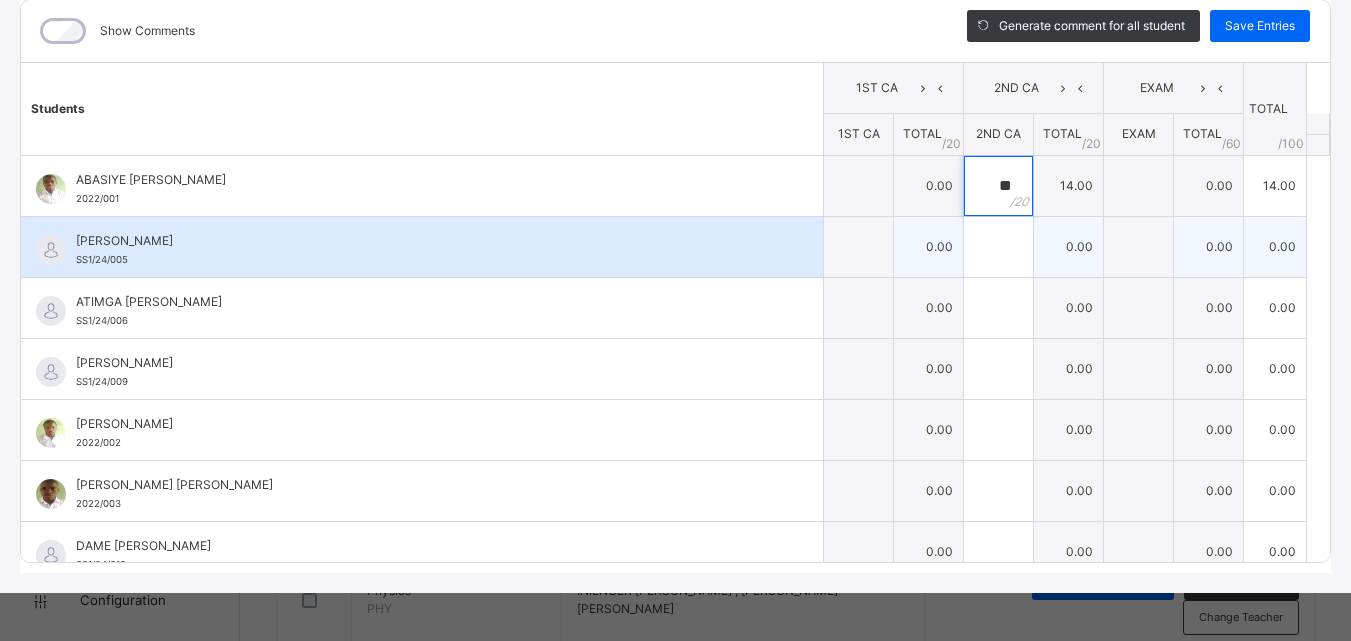 type on "**" 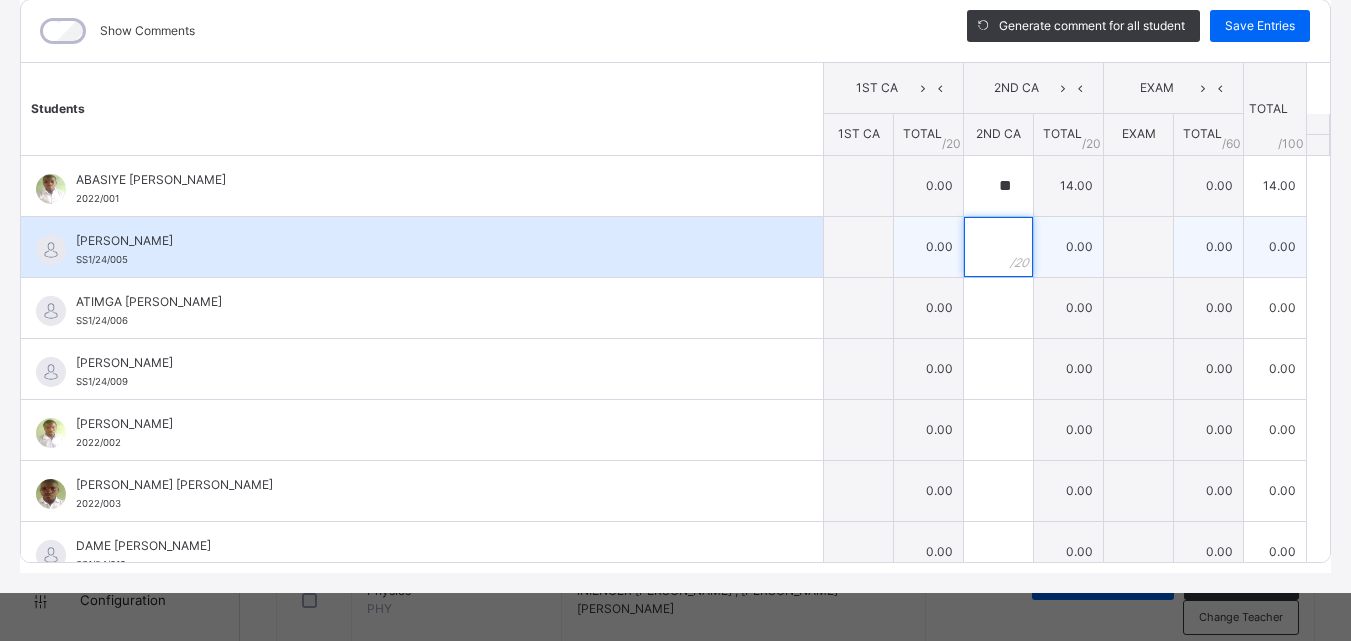 click at bounding box center (998, 247) 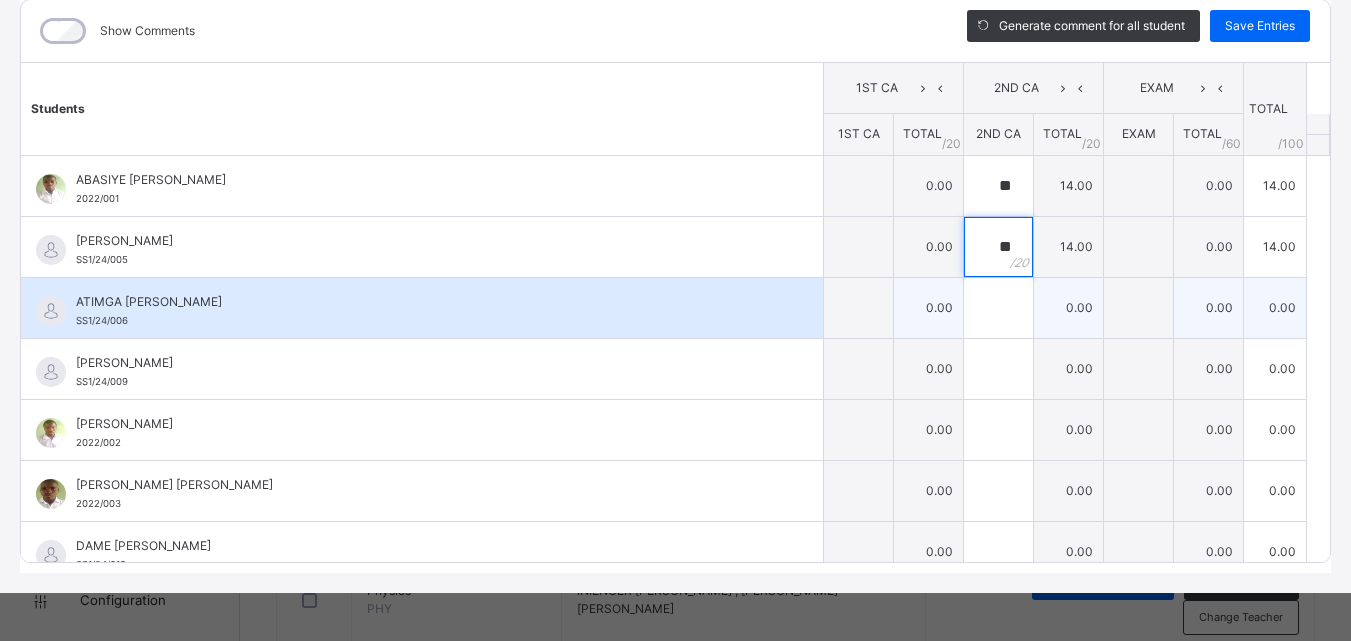 type on "**" 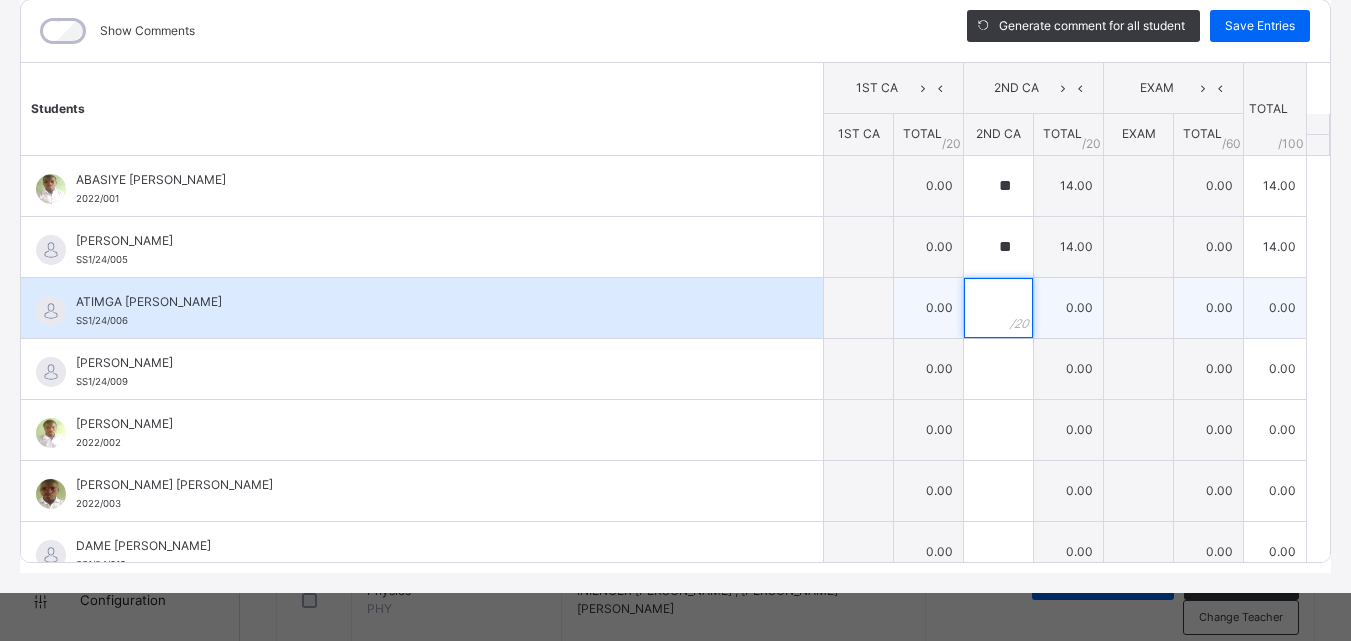 click at bounding box center (998, 308) 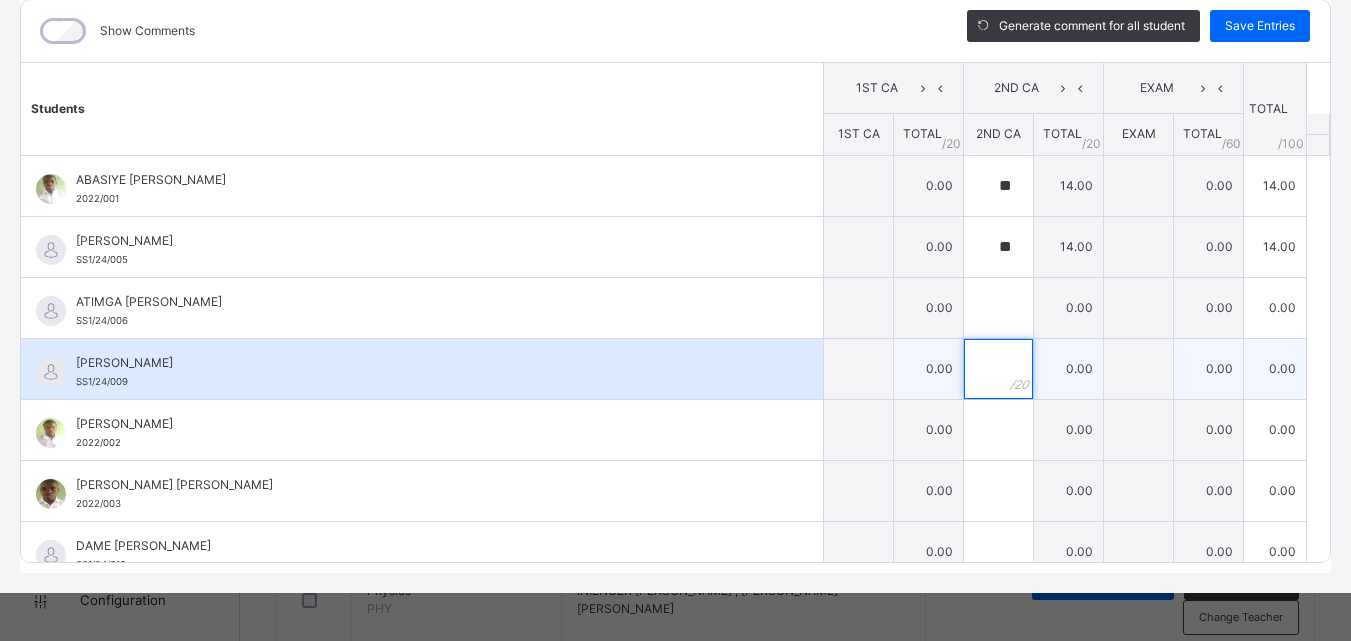 click at bounding box center [998, 369] 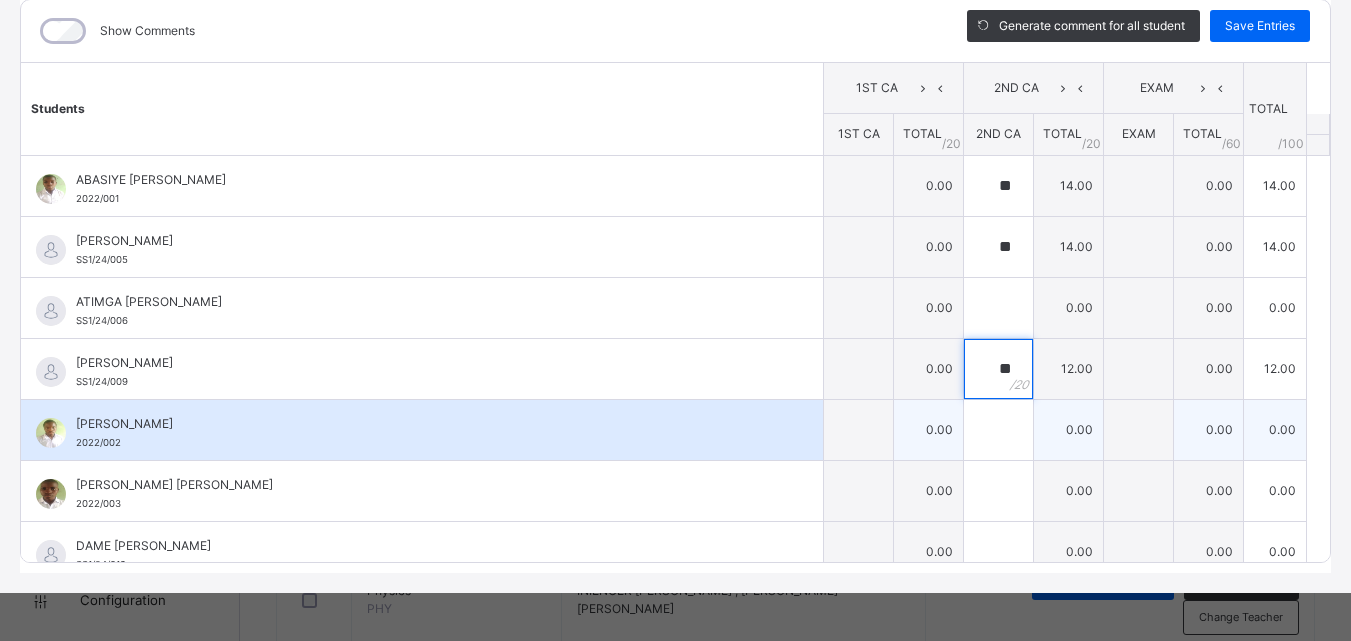 type on "**" 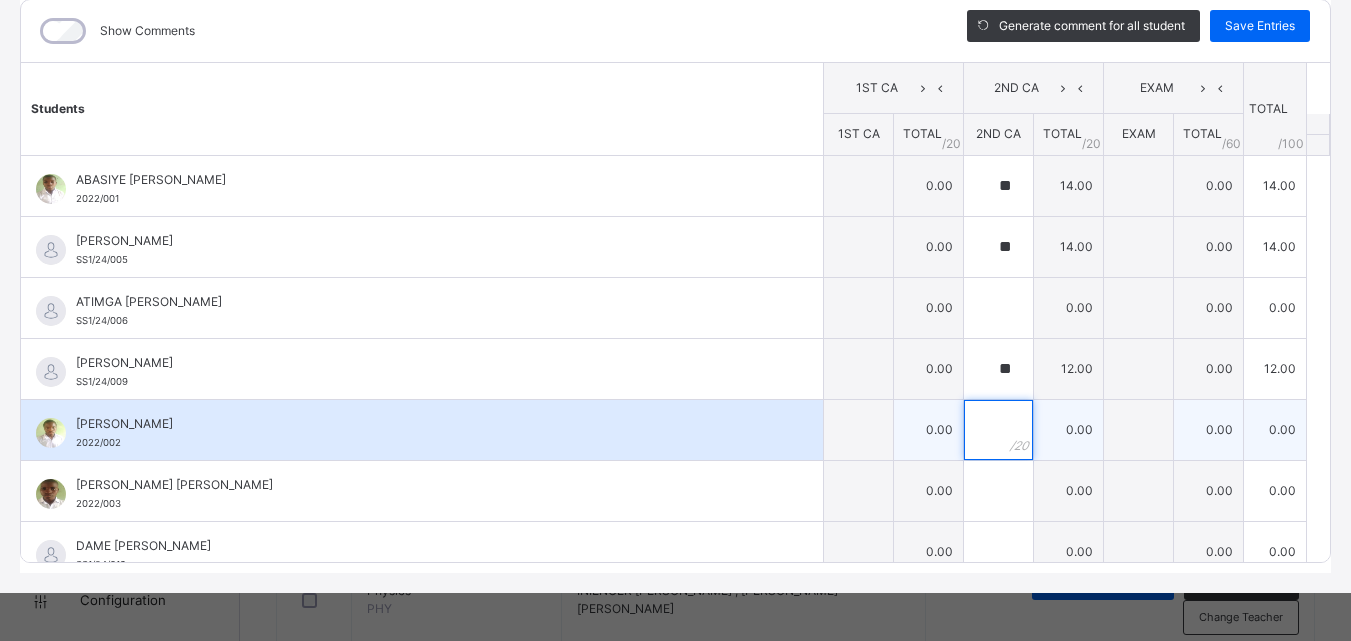 click at bounding box center [998, 430] 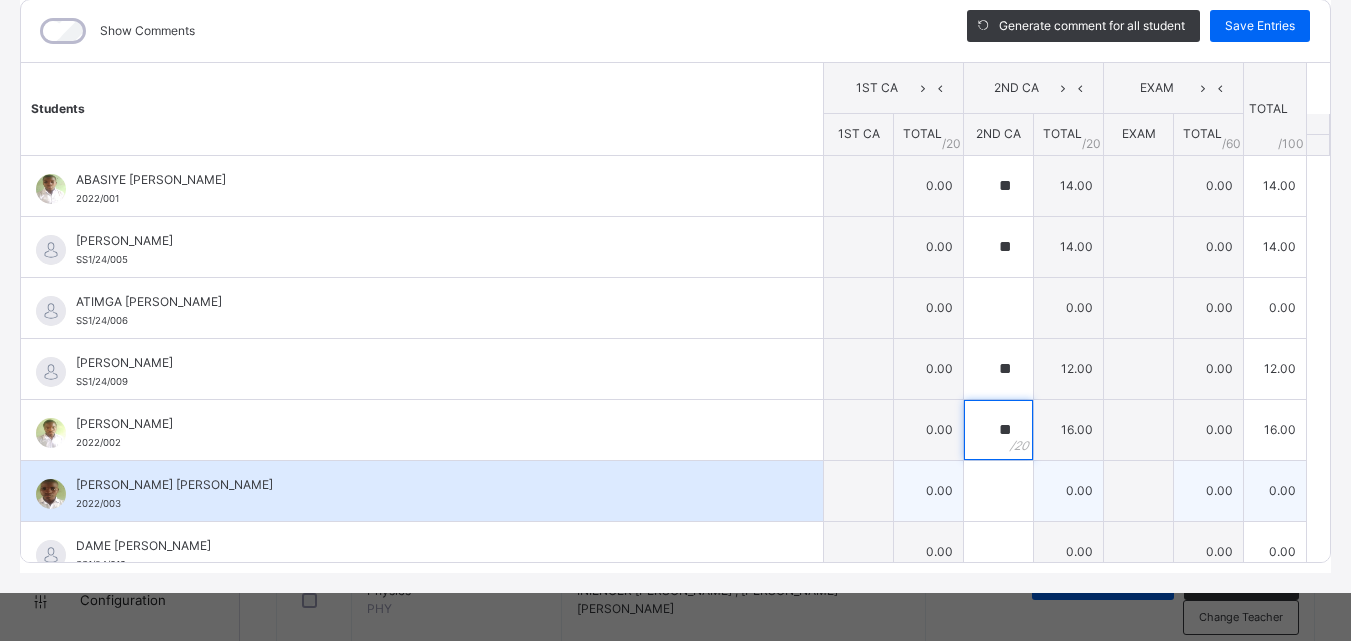 type on "**" 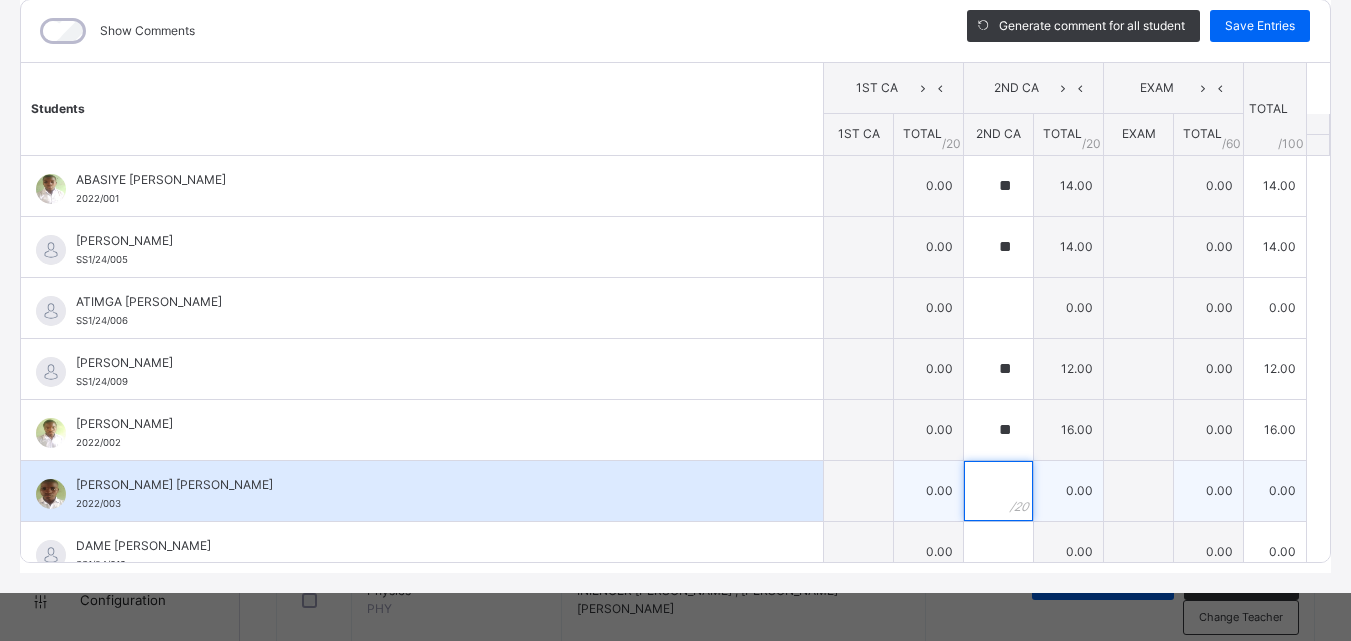 click at bounding box center [998, 491] 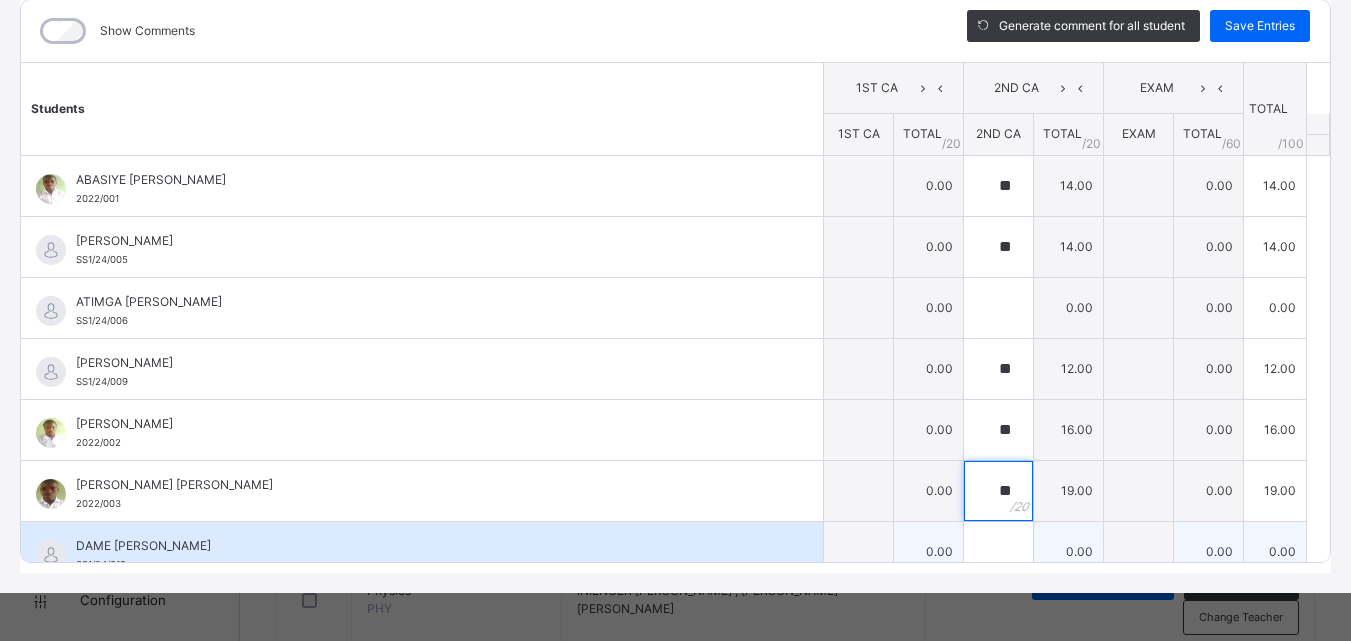 type on "**" 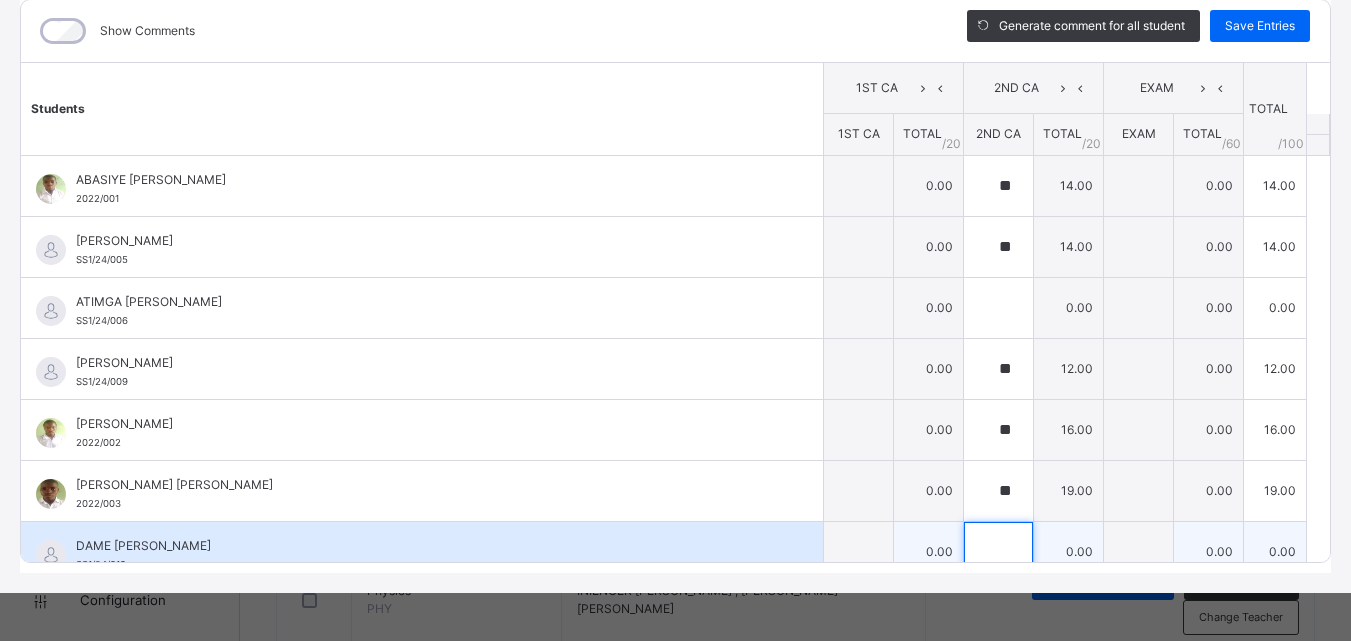 click at bounding box center (998, 552) 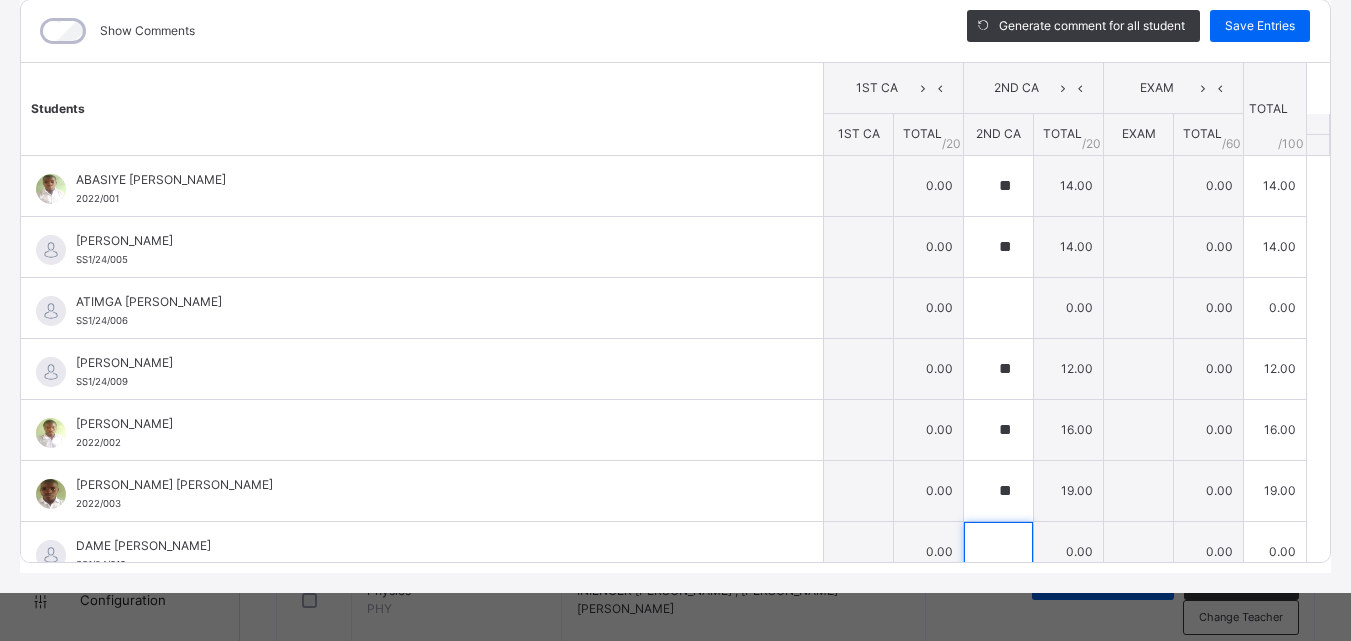 scroll, scrollTop: 93, scrollLeft: 0, axis: vertical 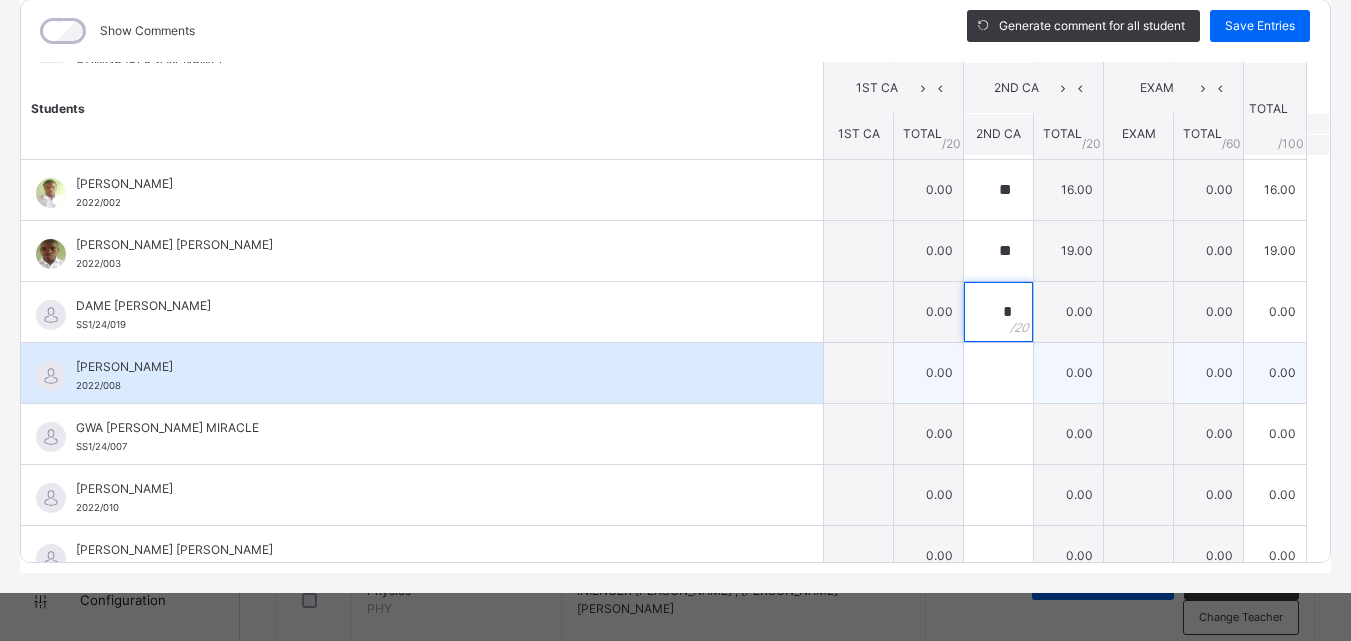 type on "*" 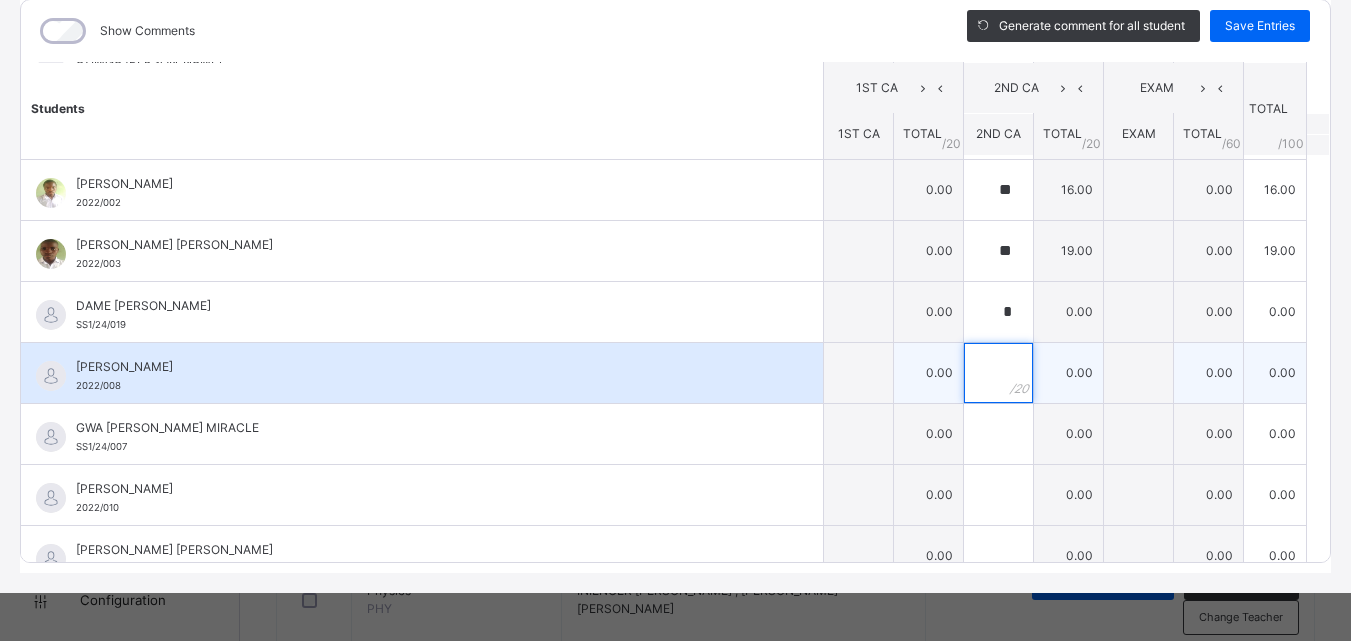 click at bounding box center [998, 373] 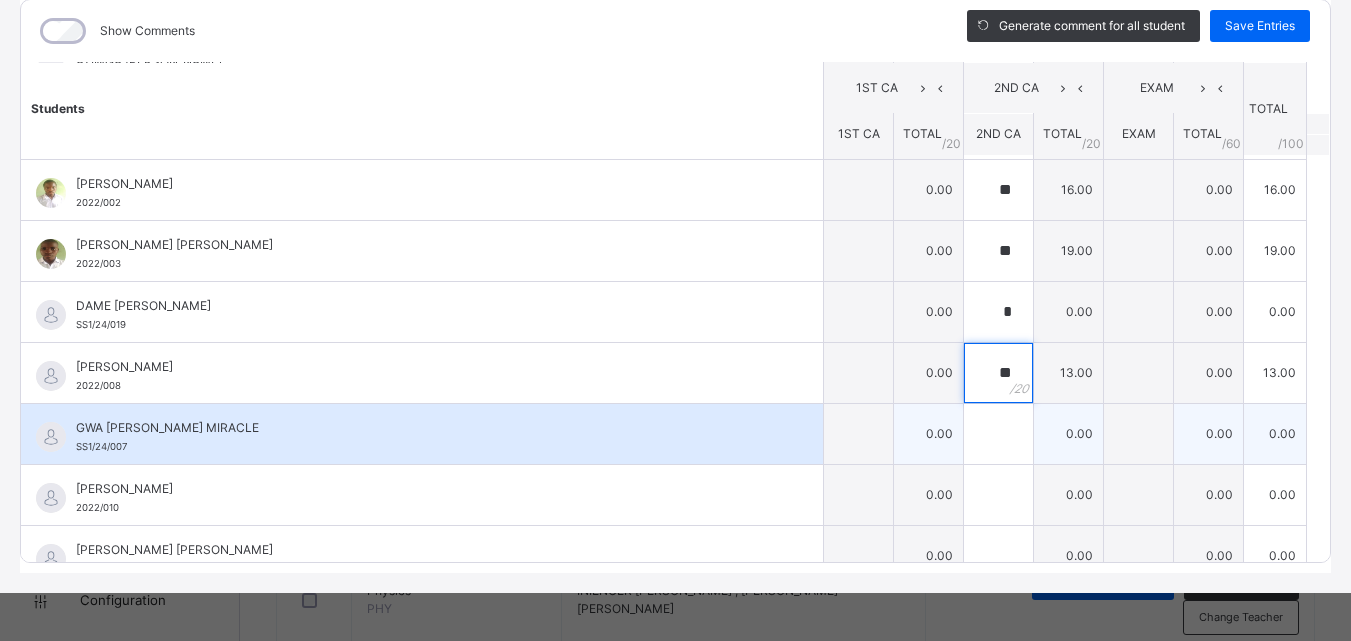 type on "**" 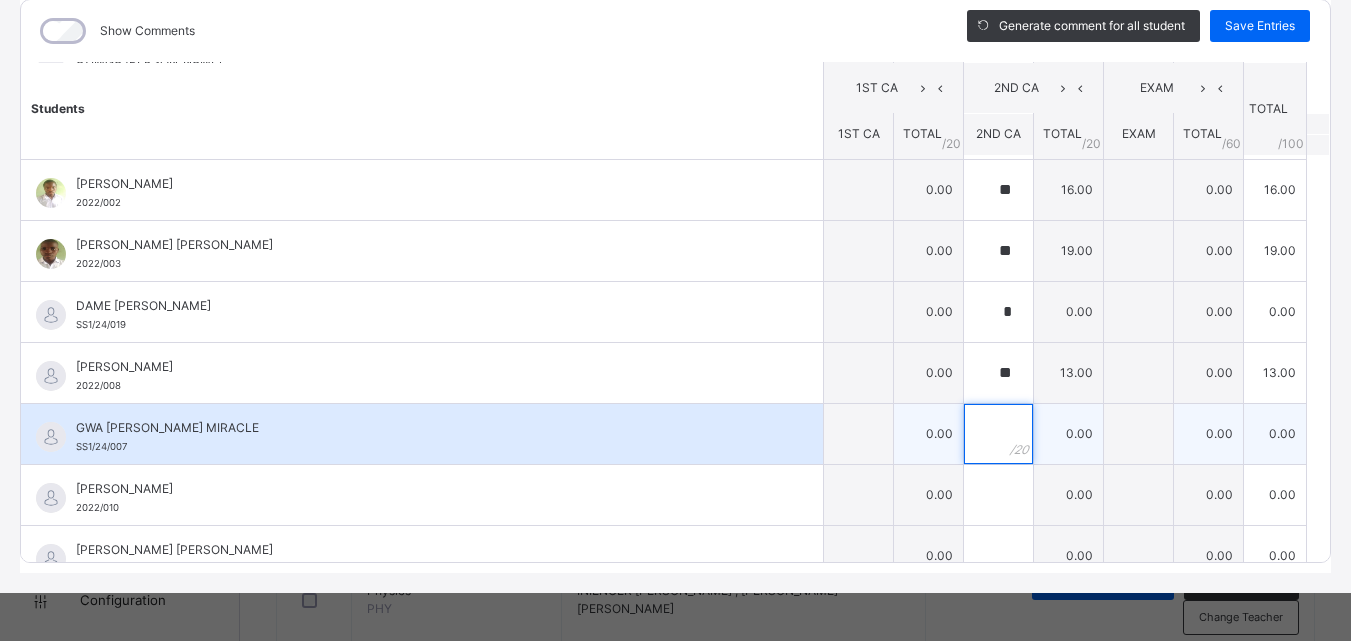 click at bounding box center [998, 434] 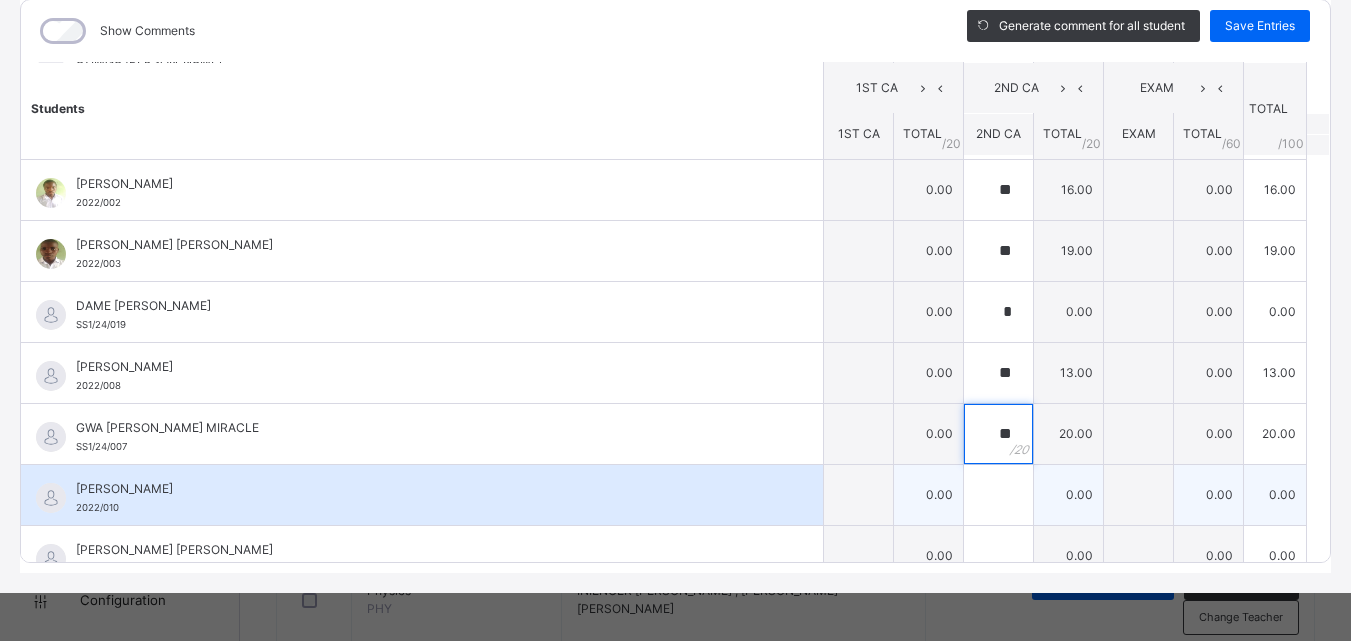 type on "**" 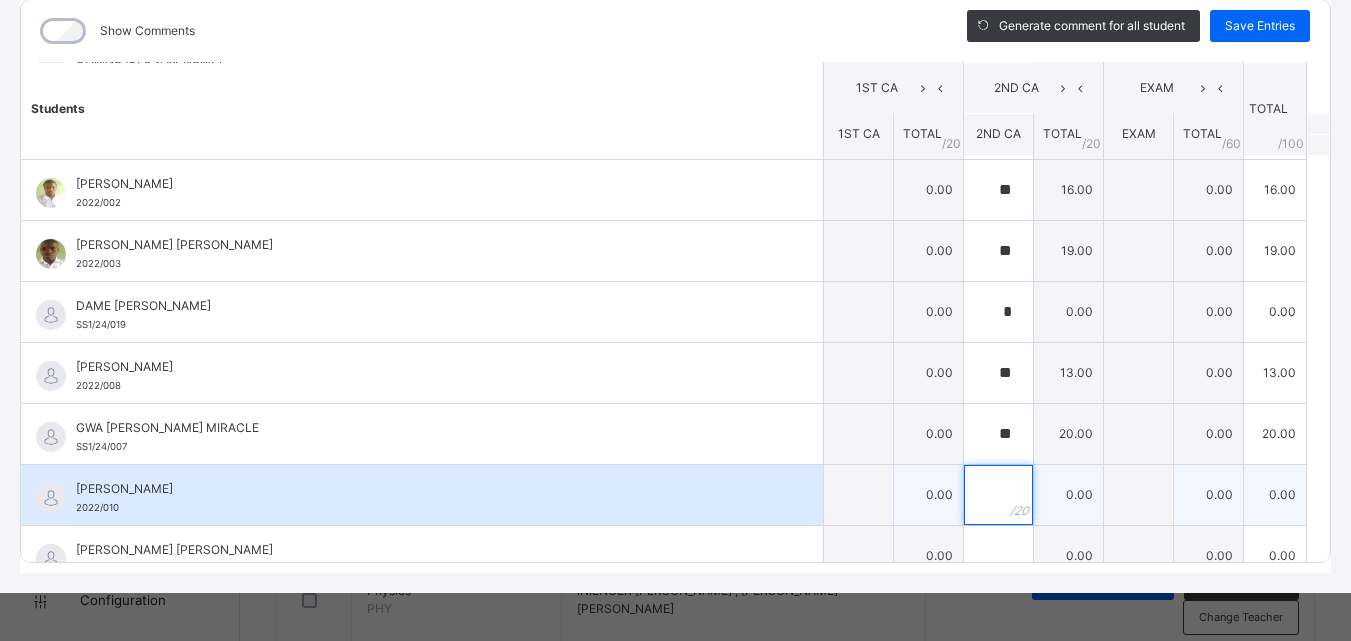 click at bounding box center (998, 495) 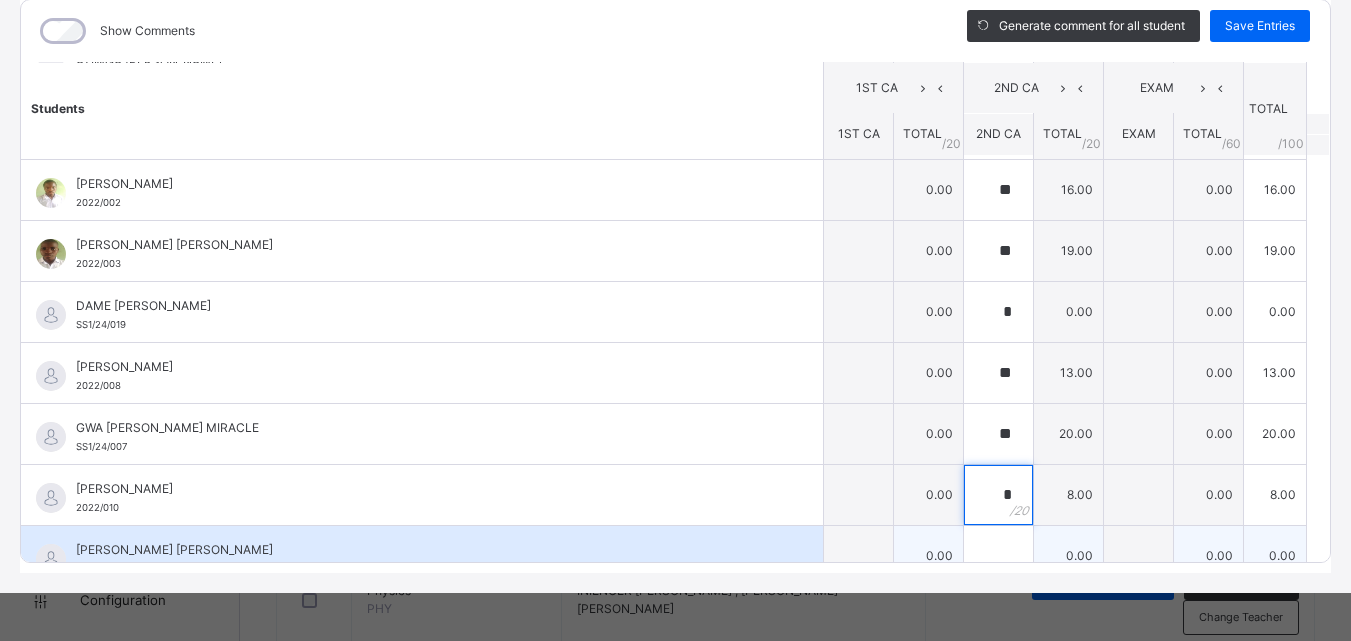 type on "*" 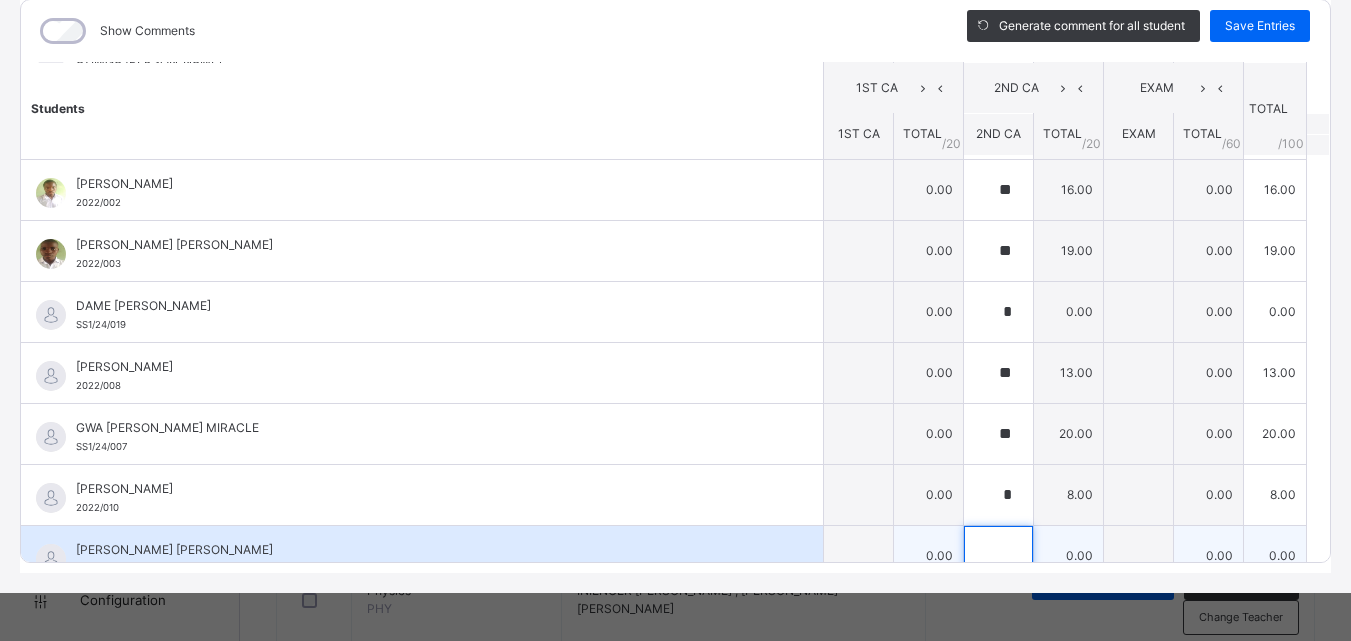 click at bounding box center [998, 556] 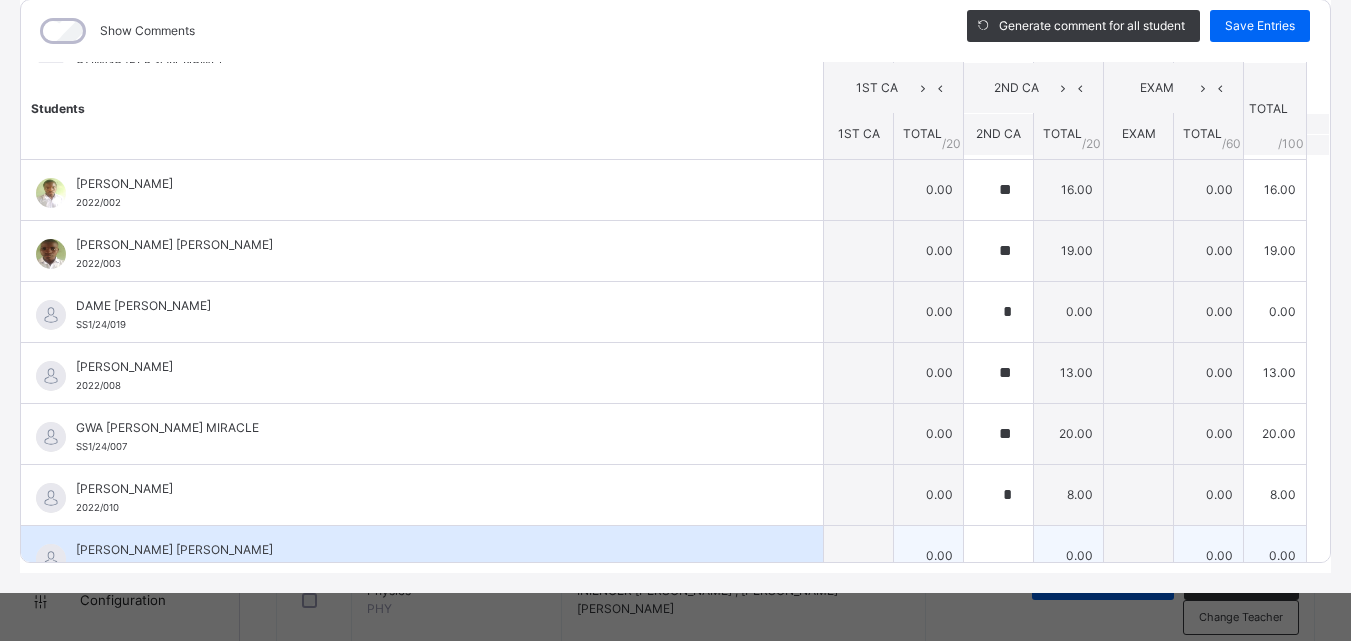 click at bounding box center [998, 556] 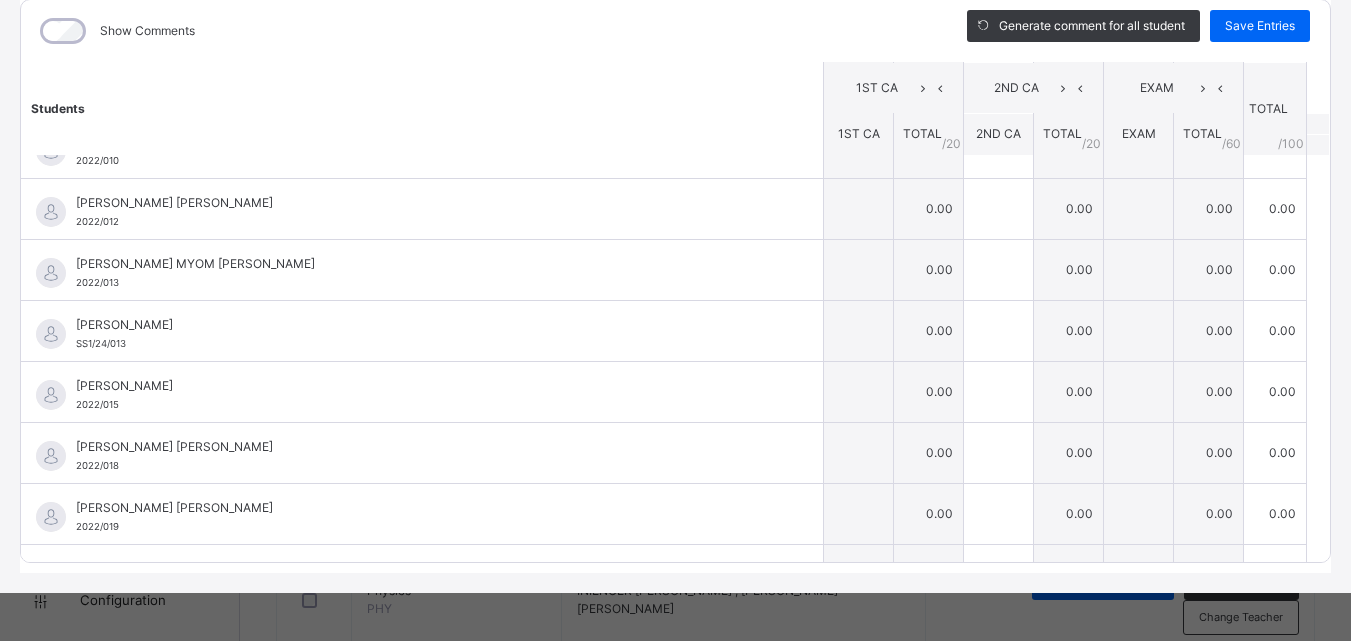 scroll, scrollTop: 649, scrollLeft: 0, axis: vertical 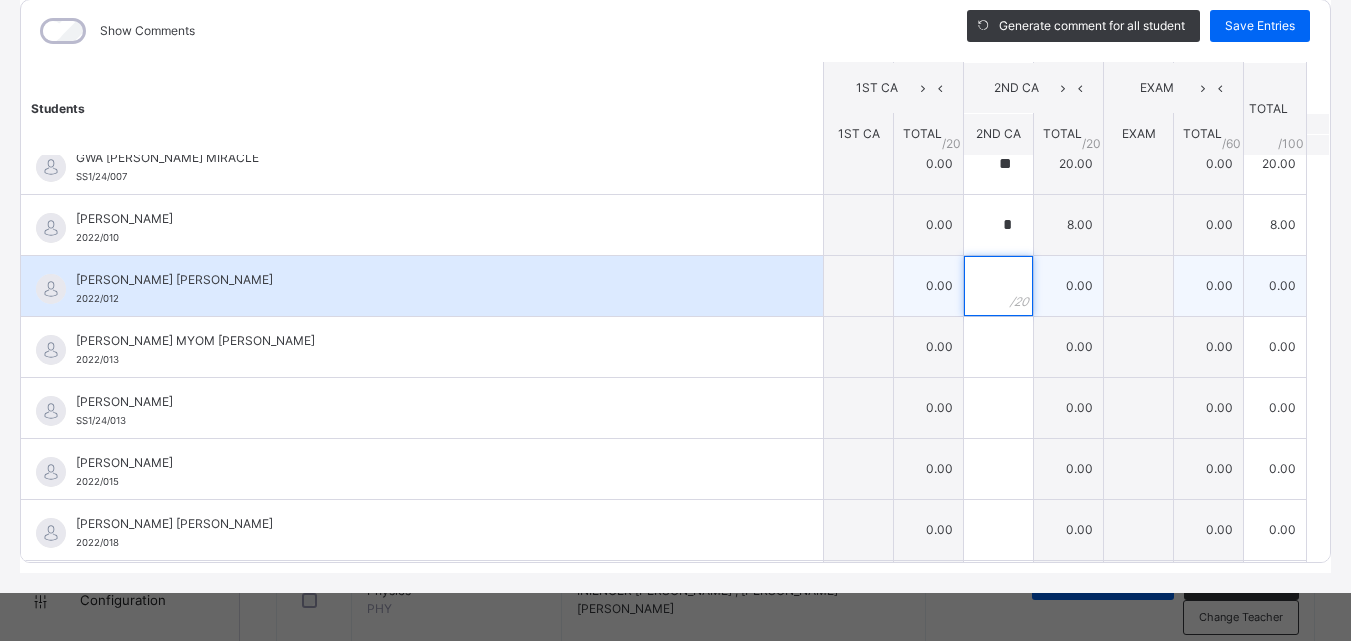 click at bounding box center (998, 286) 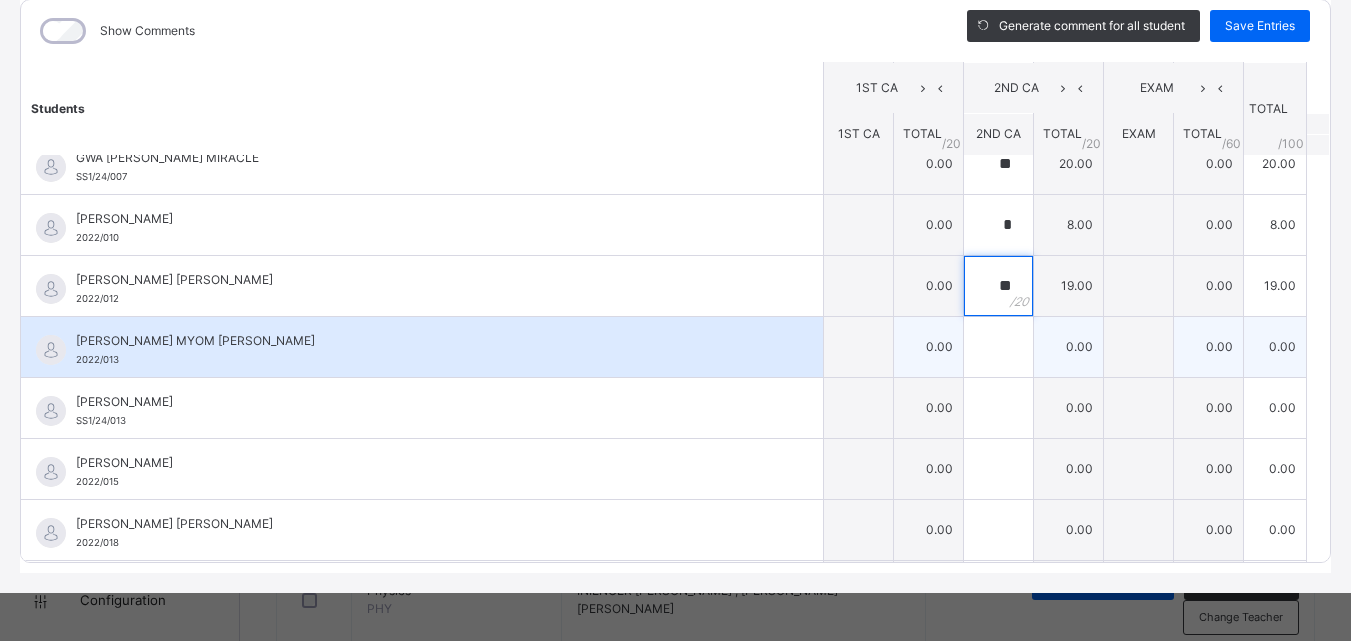 type on "**" 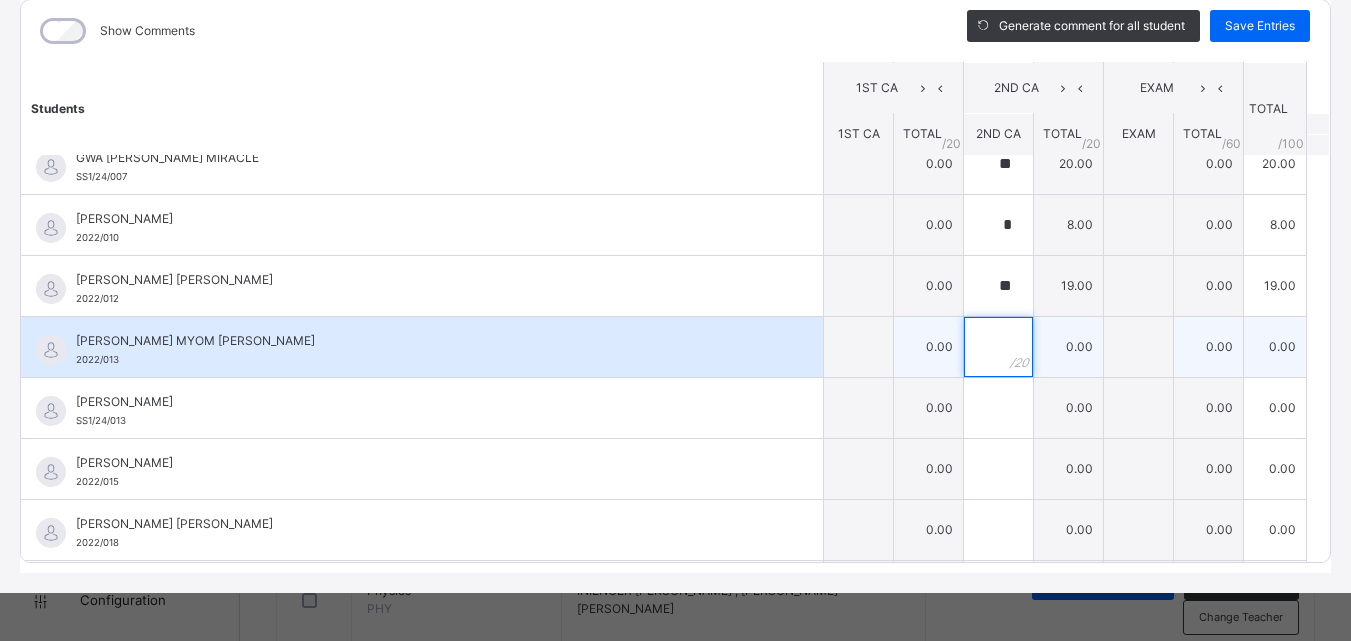 click at bounding box center (998, 347) 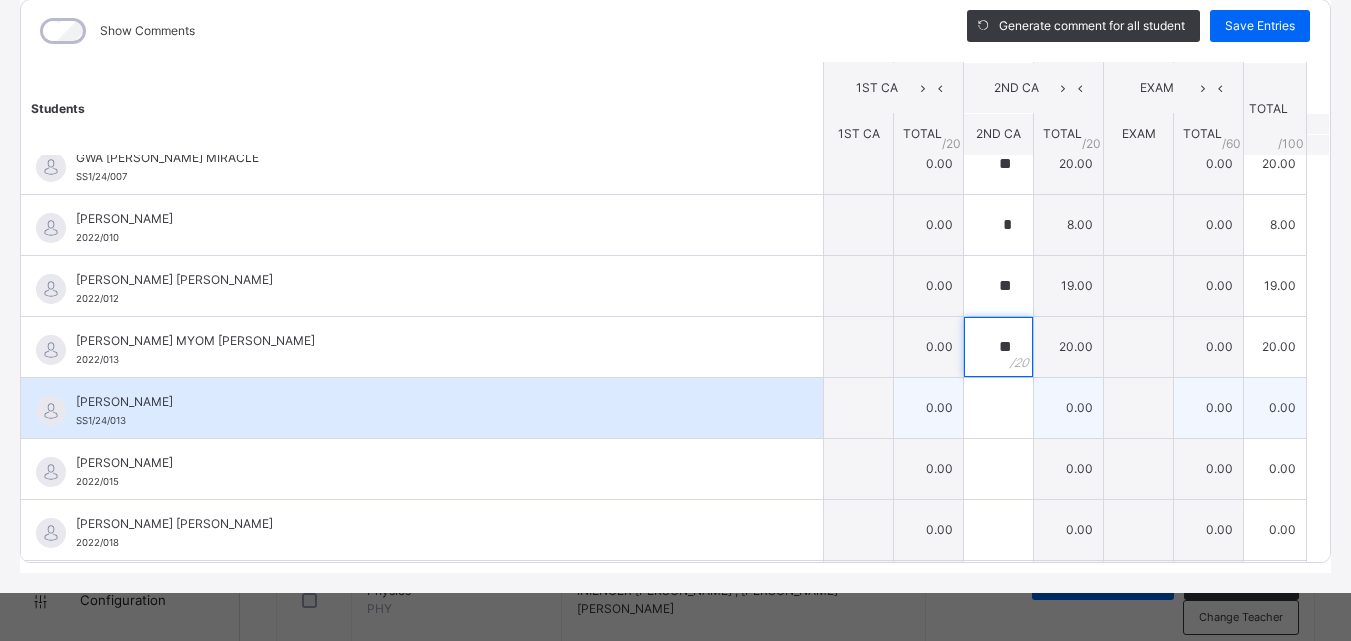 type on "**" 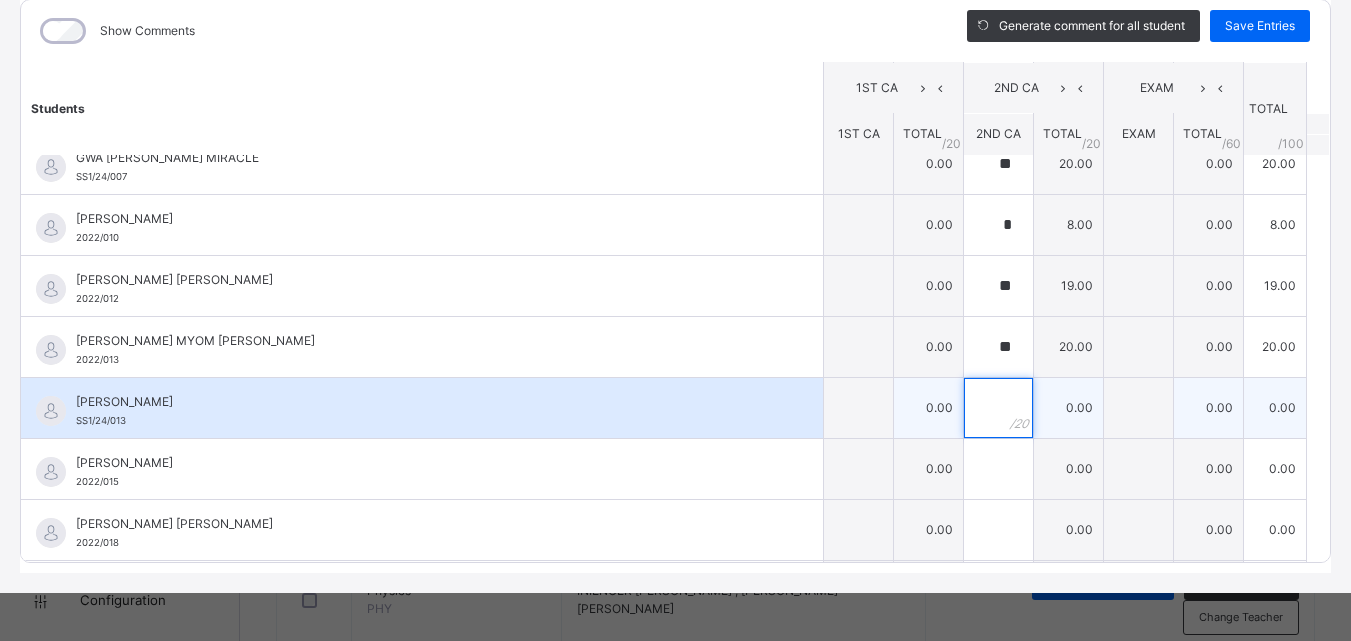 click at bounding box center [998, 408] 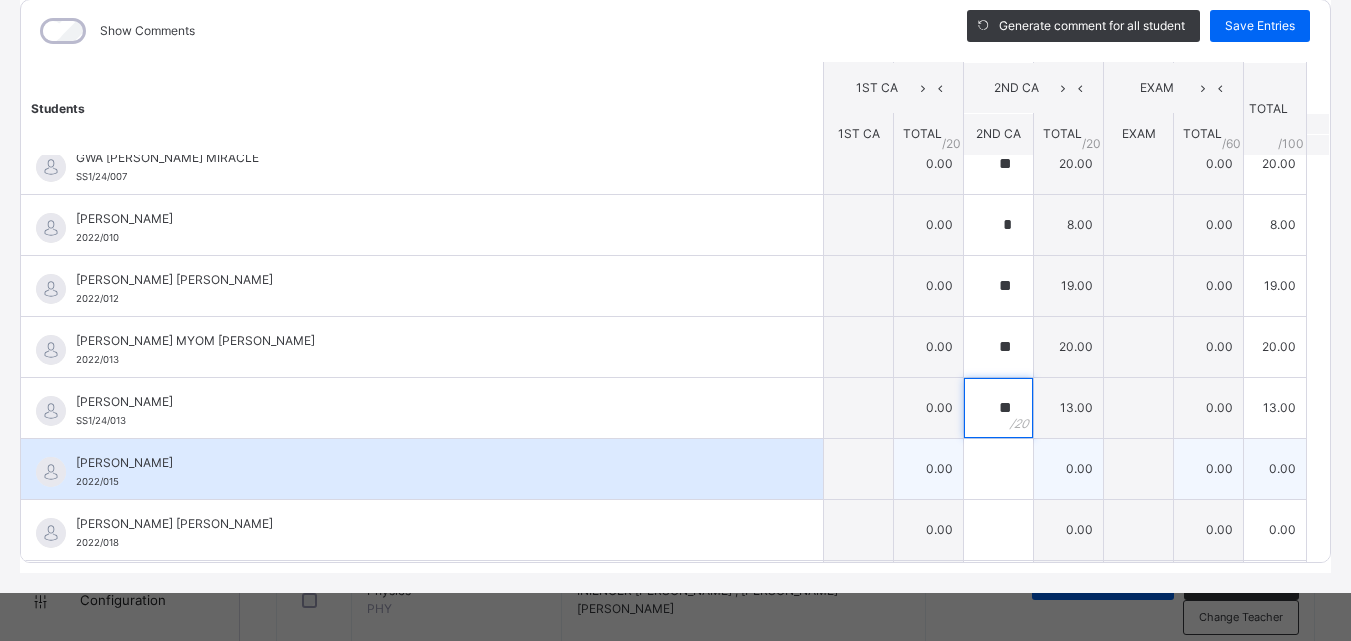 type on "**" 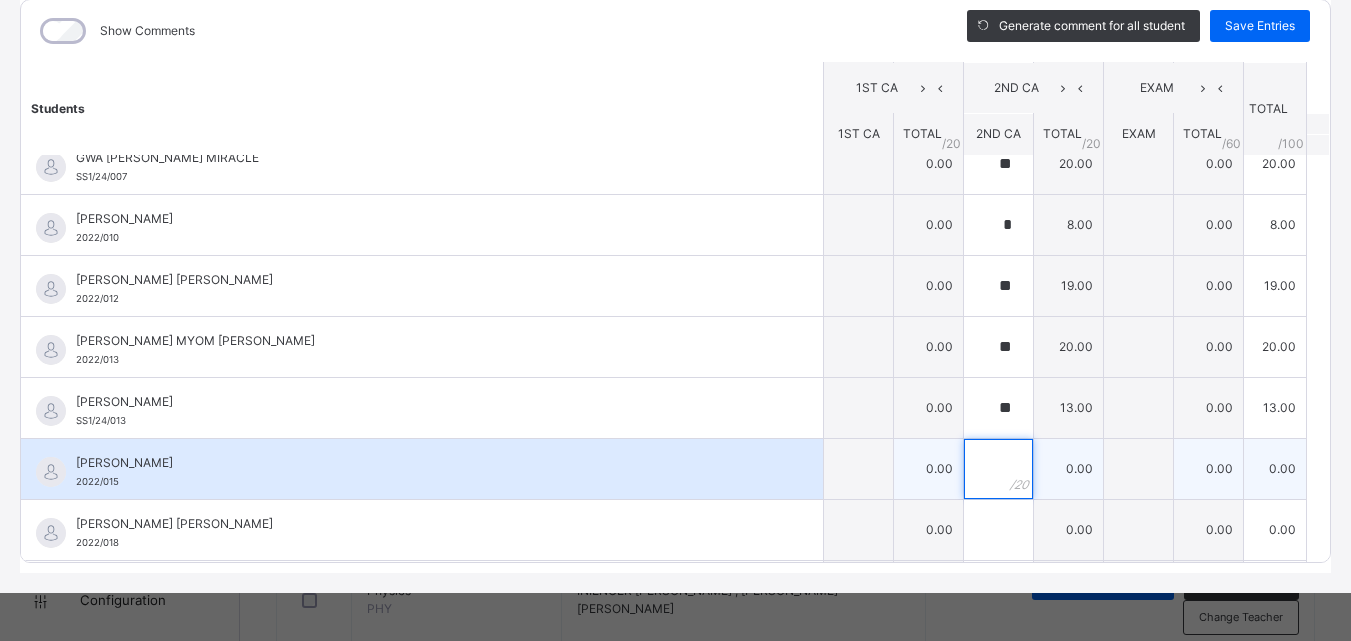 click at bounding box center [998, 469] 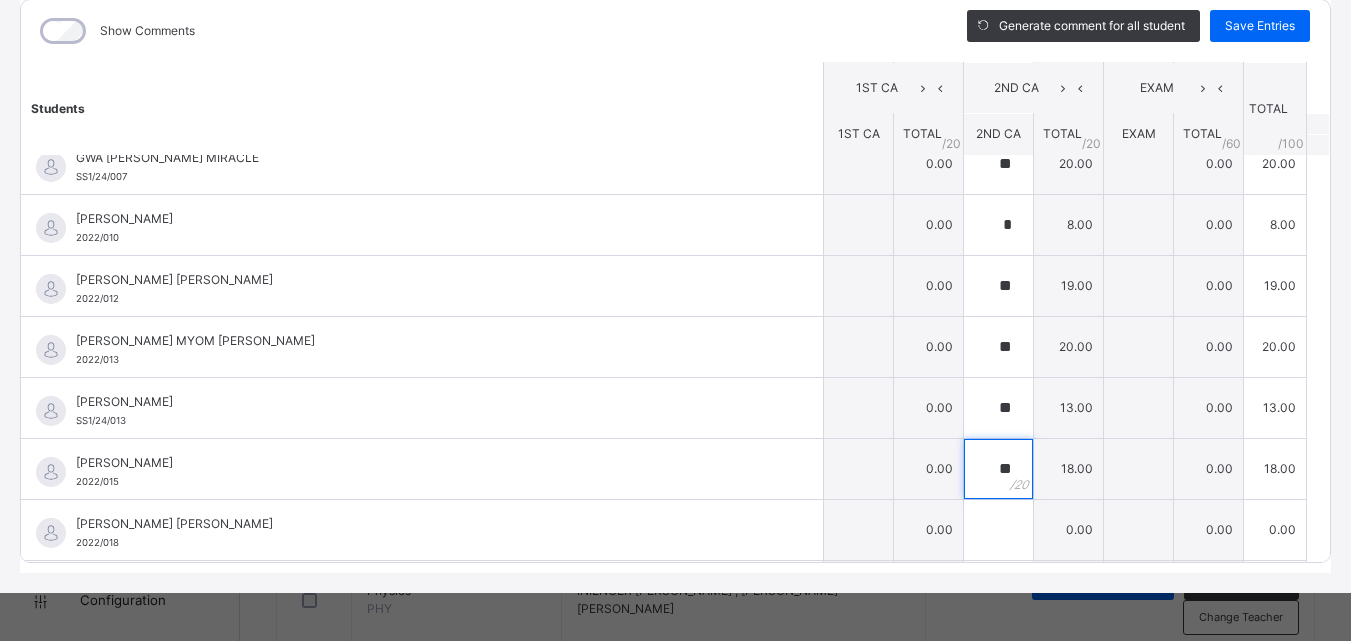 scroll, scrollTop: 608, scrollLeft: 0, axis: vertical 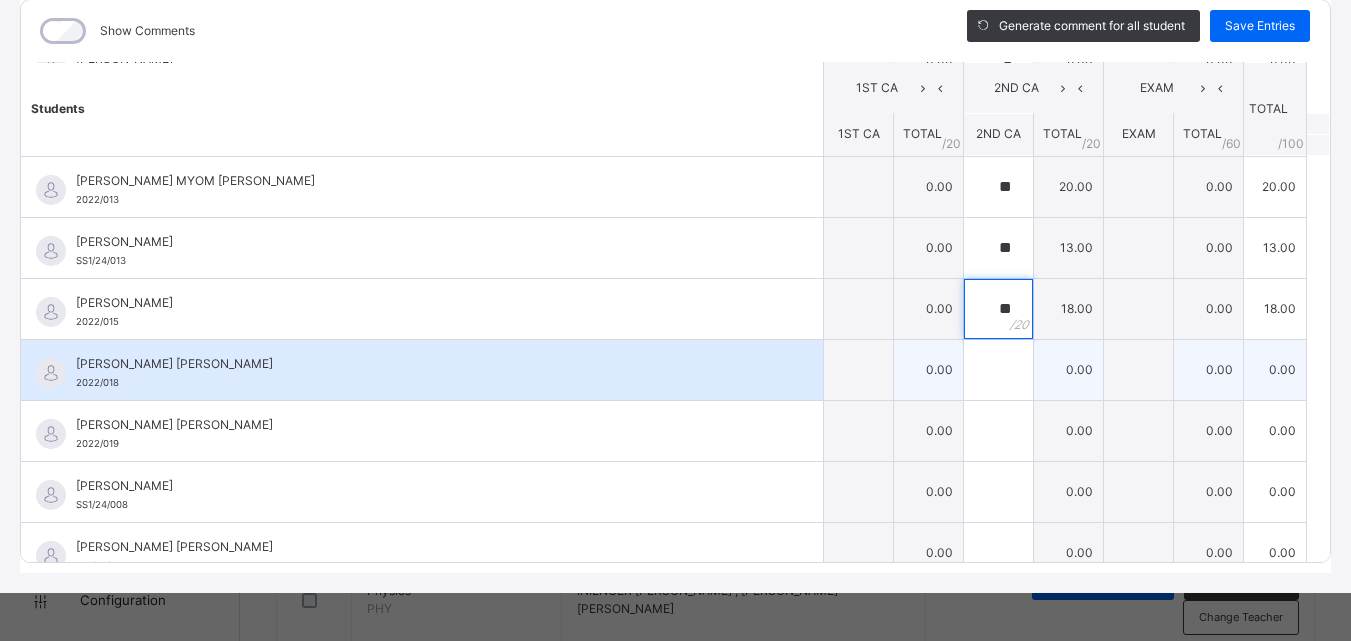 type on "**" 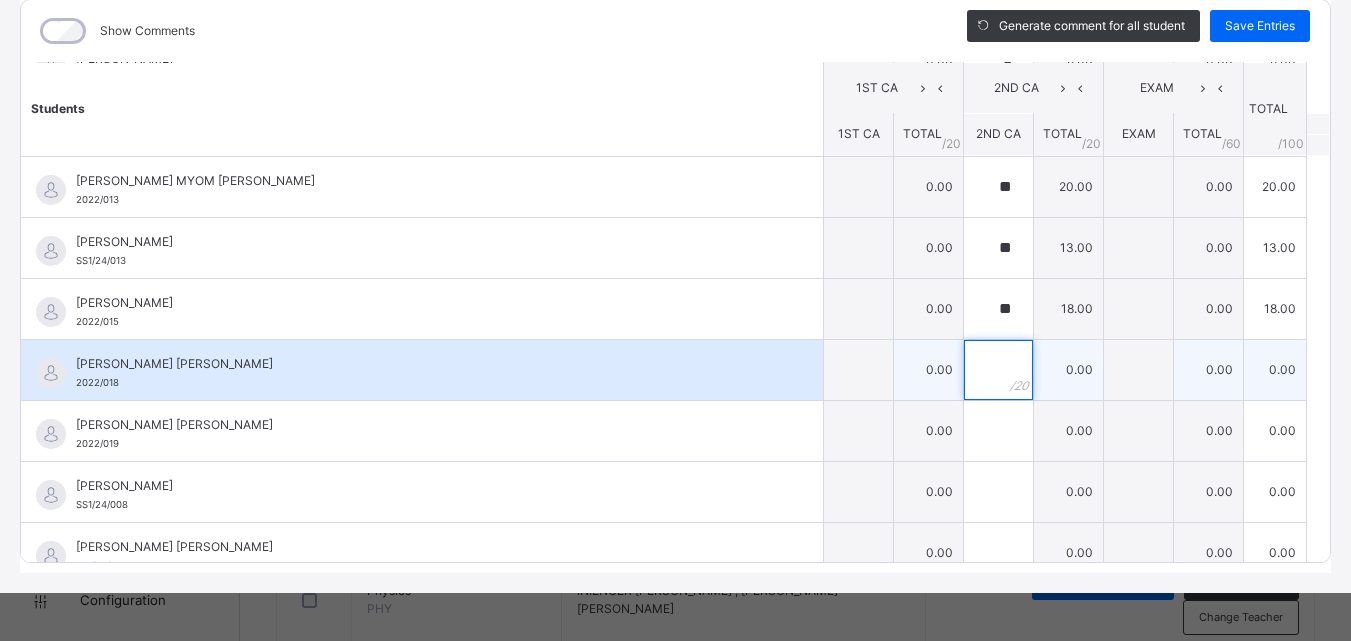 click at bounding box center [998, 370] 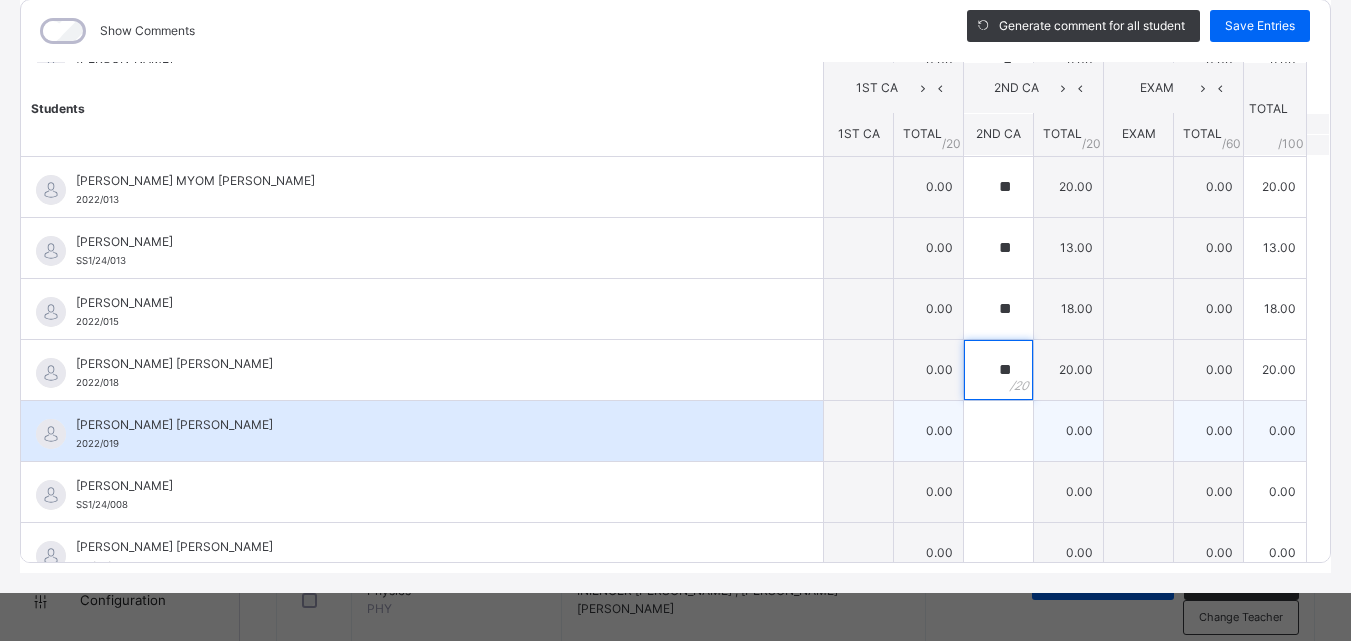 type on "**" 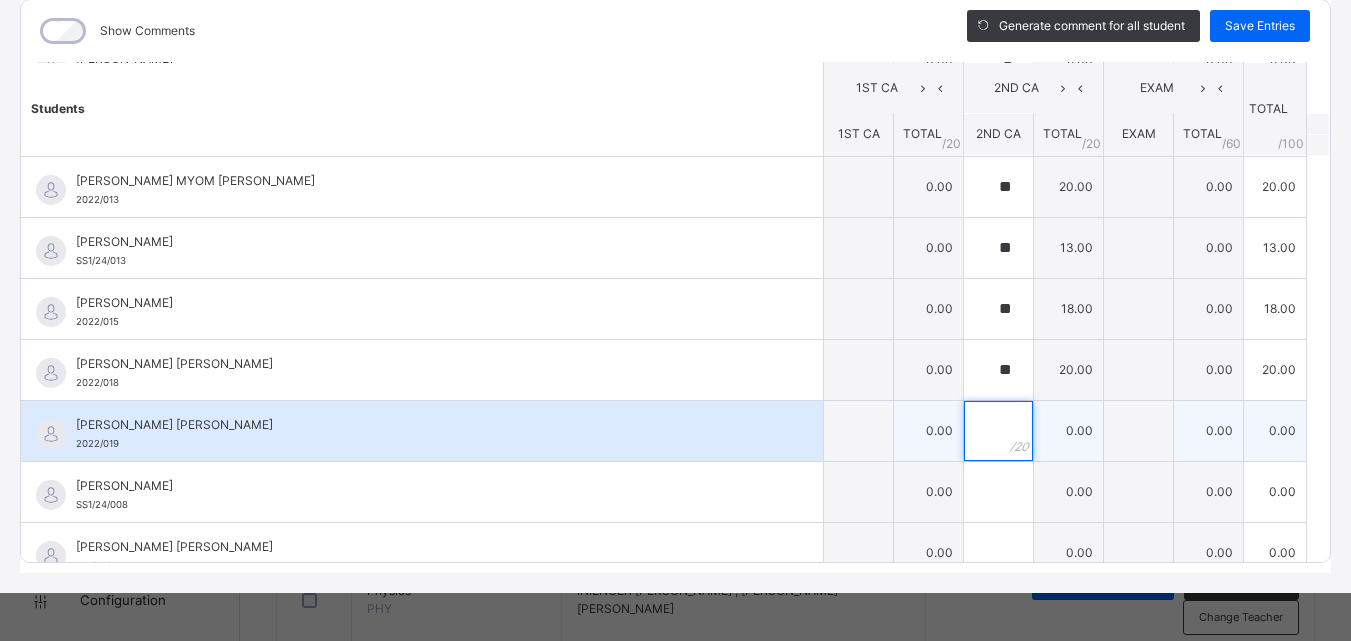 click at bounding box center (998, 431) 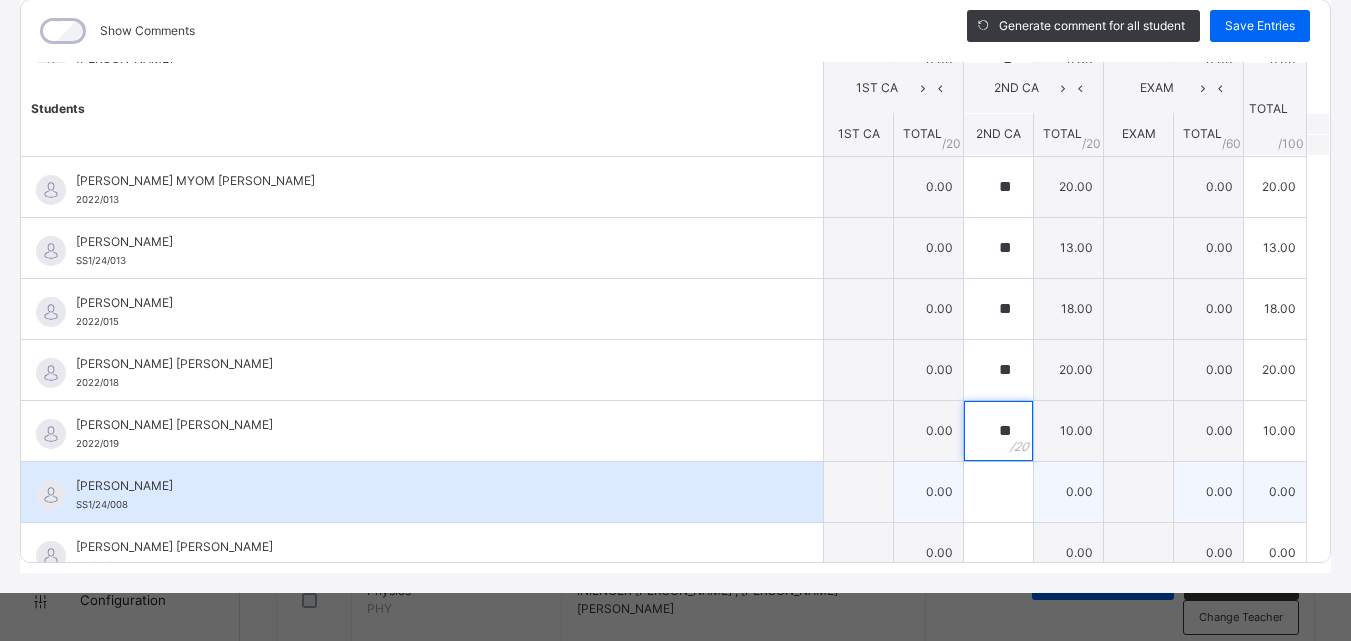 type on "**" 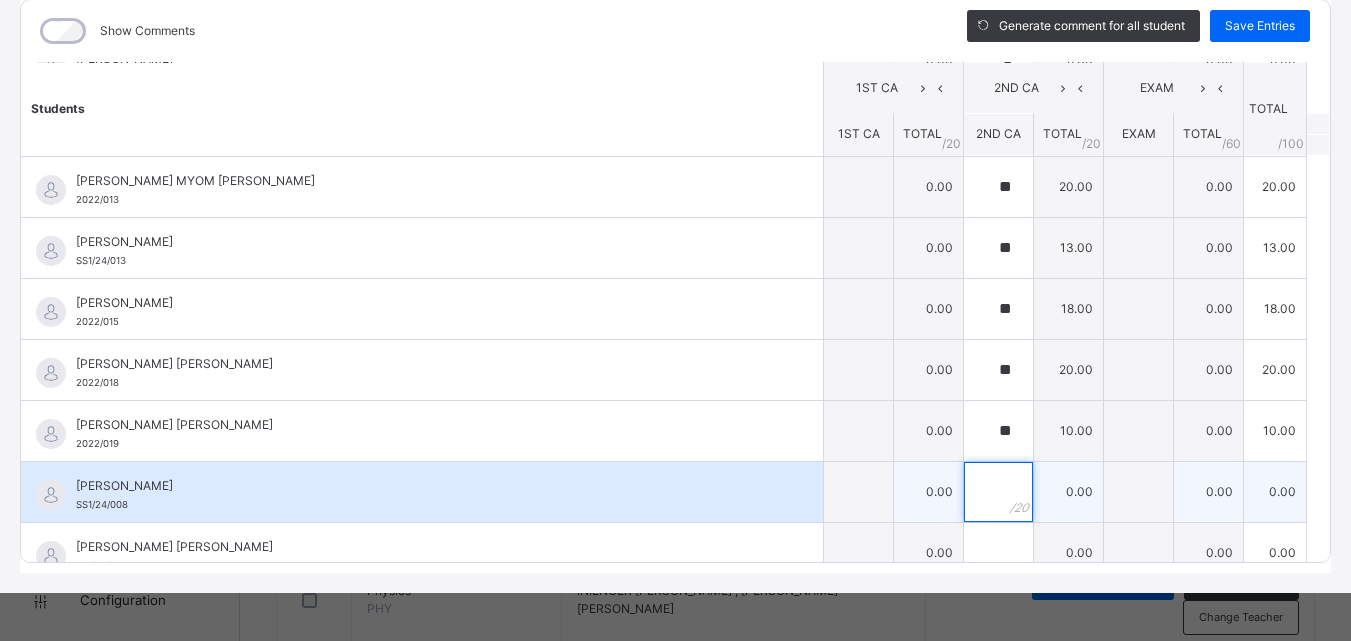 click at bounding box center [998, 492] 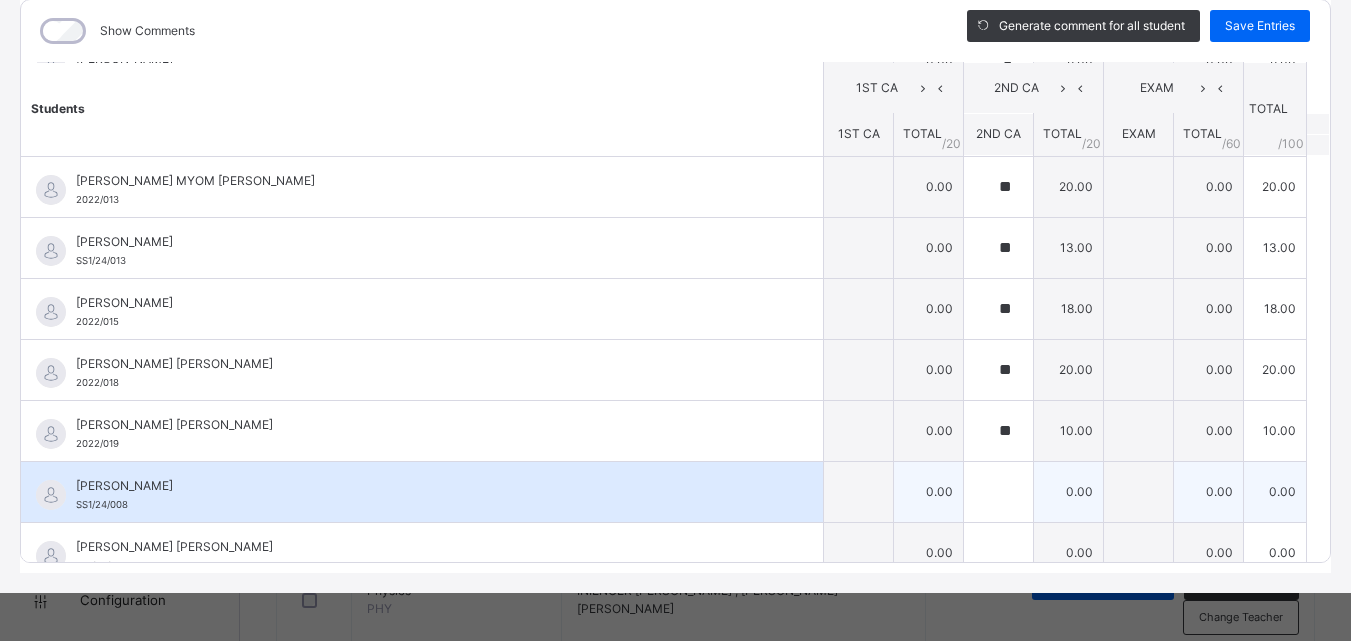 click at bounding box center [998, 492] 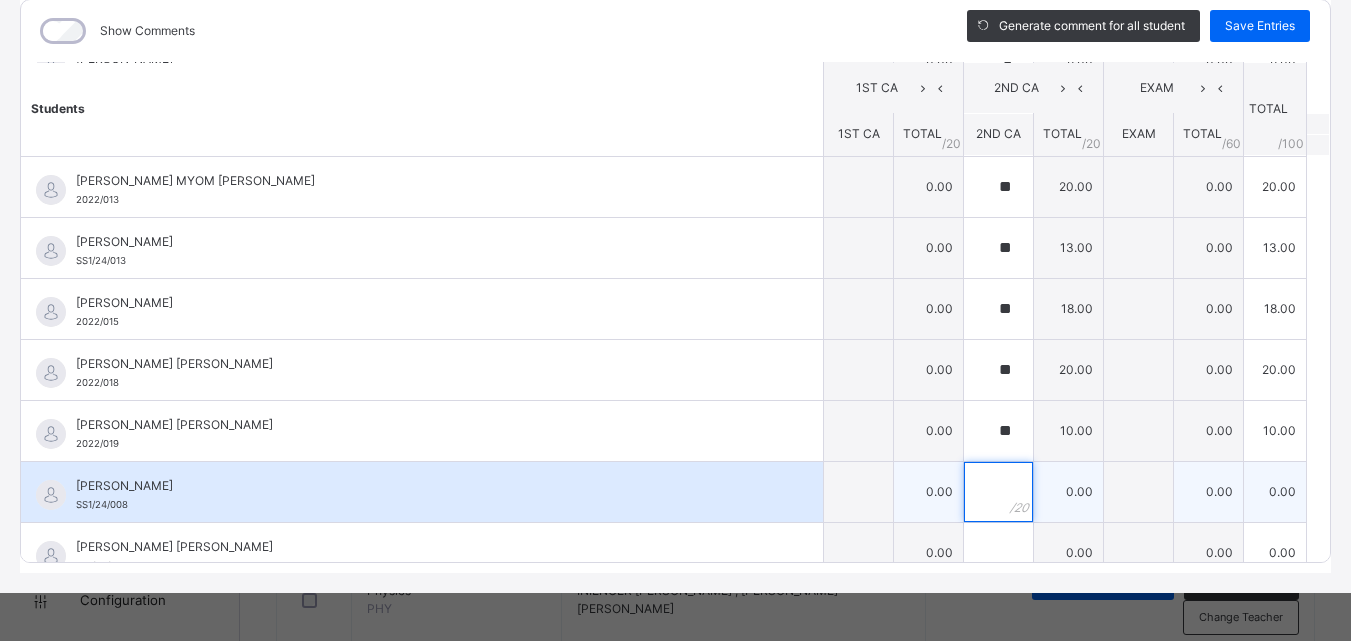 click at bounding box center (998, 492) 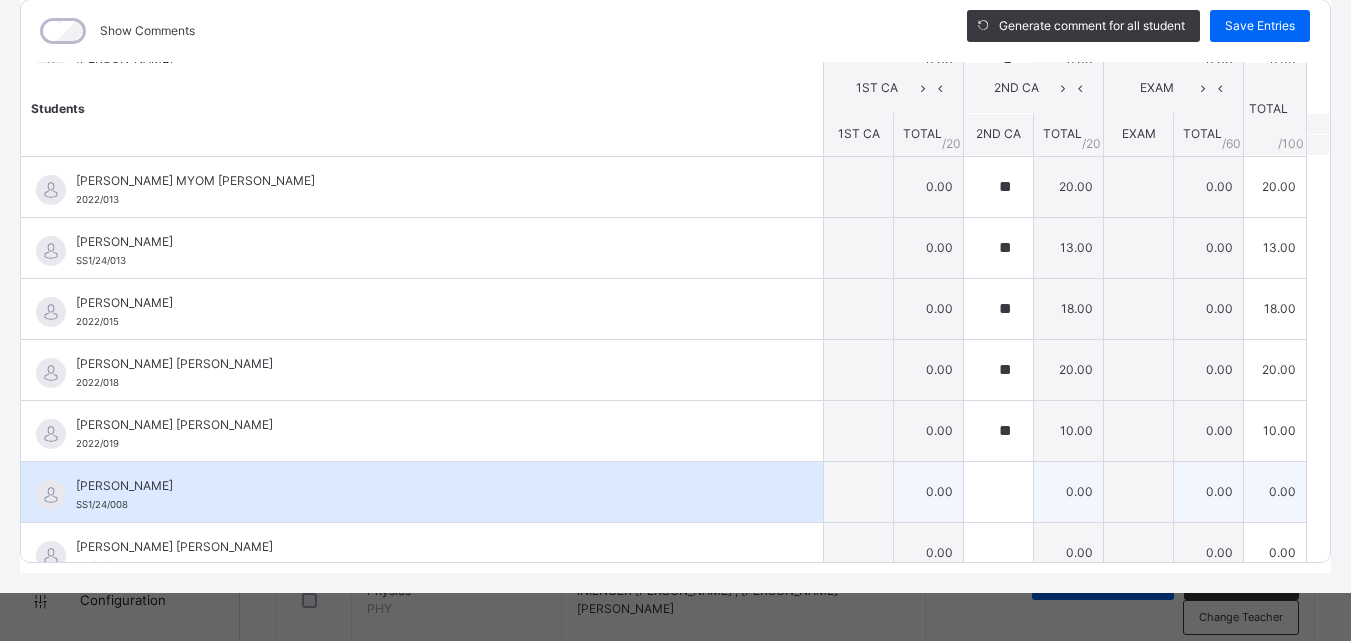 click at bounding box center (998, 492) 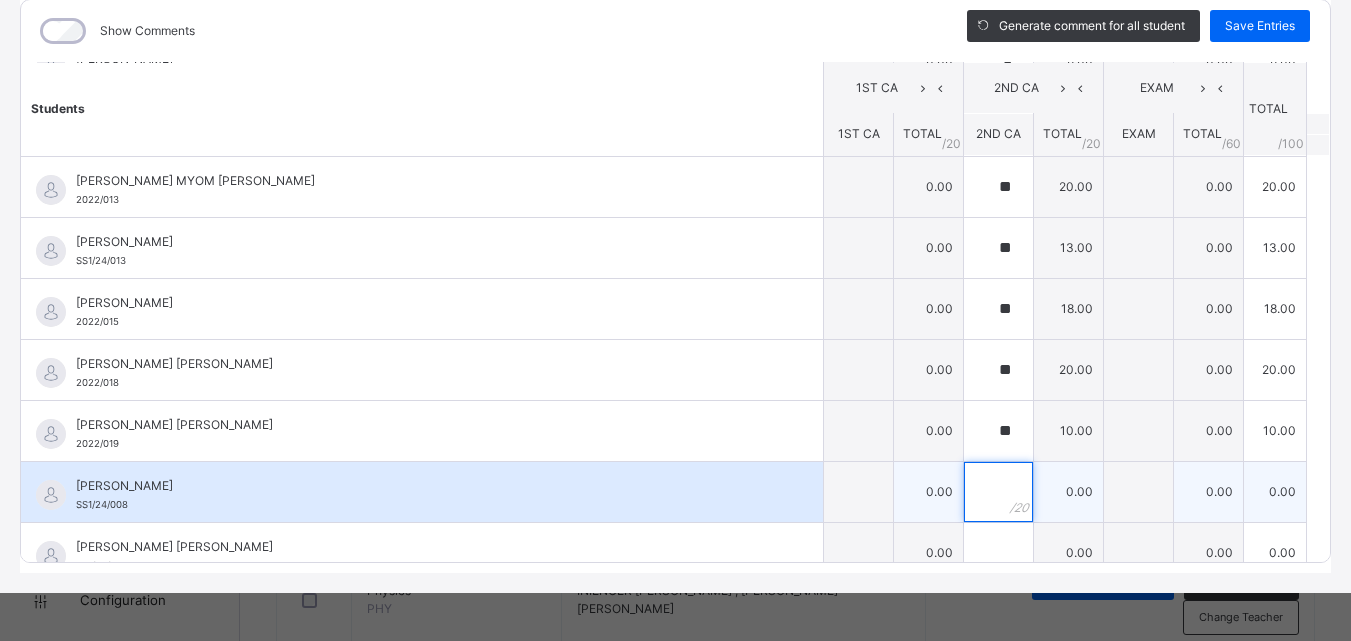 click at bounding box center (998, 492) 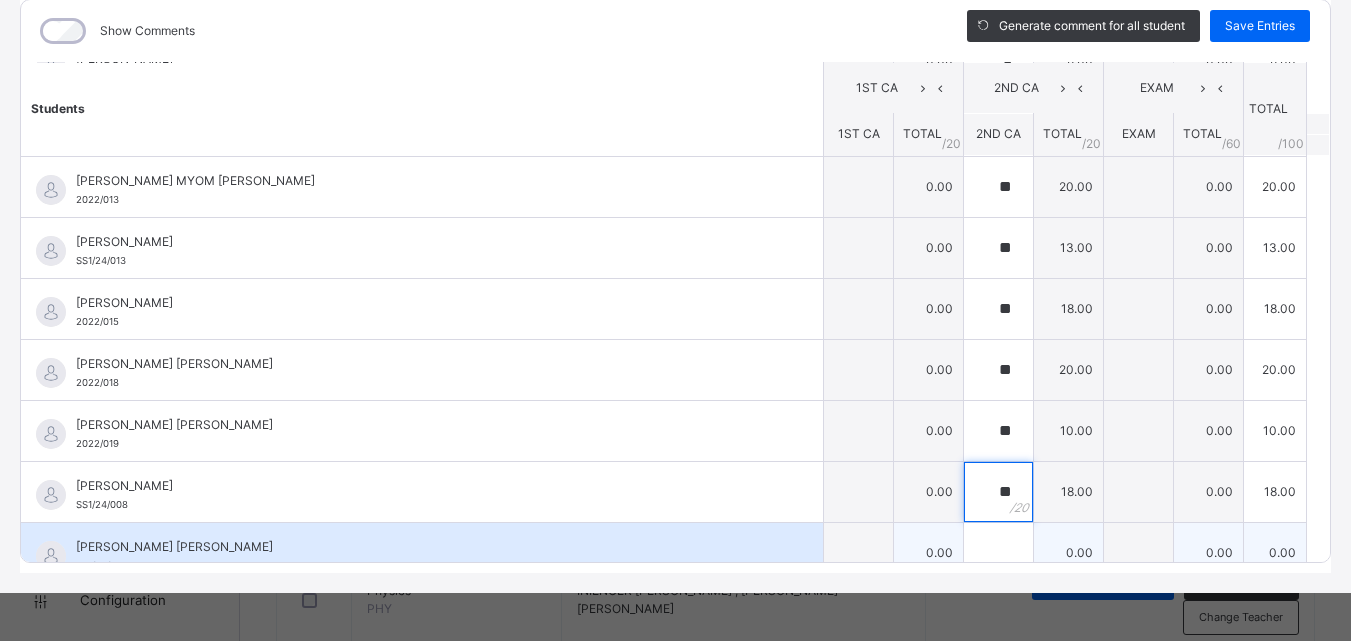 type on "**" 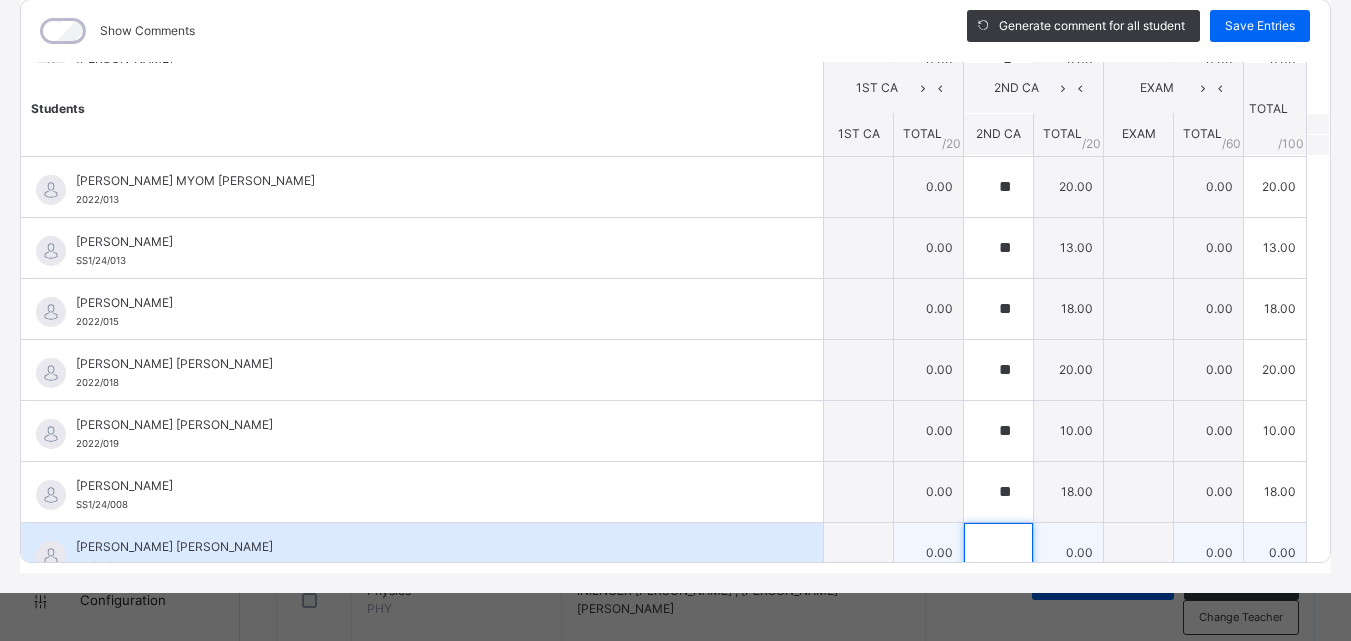 click at bounding box center (998, 553) 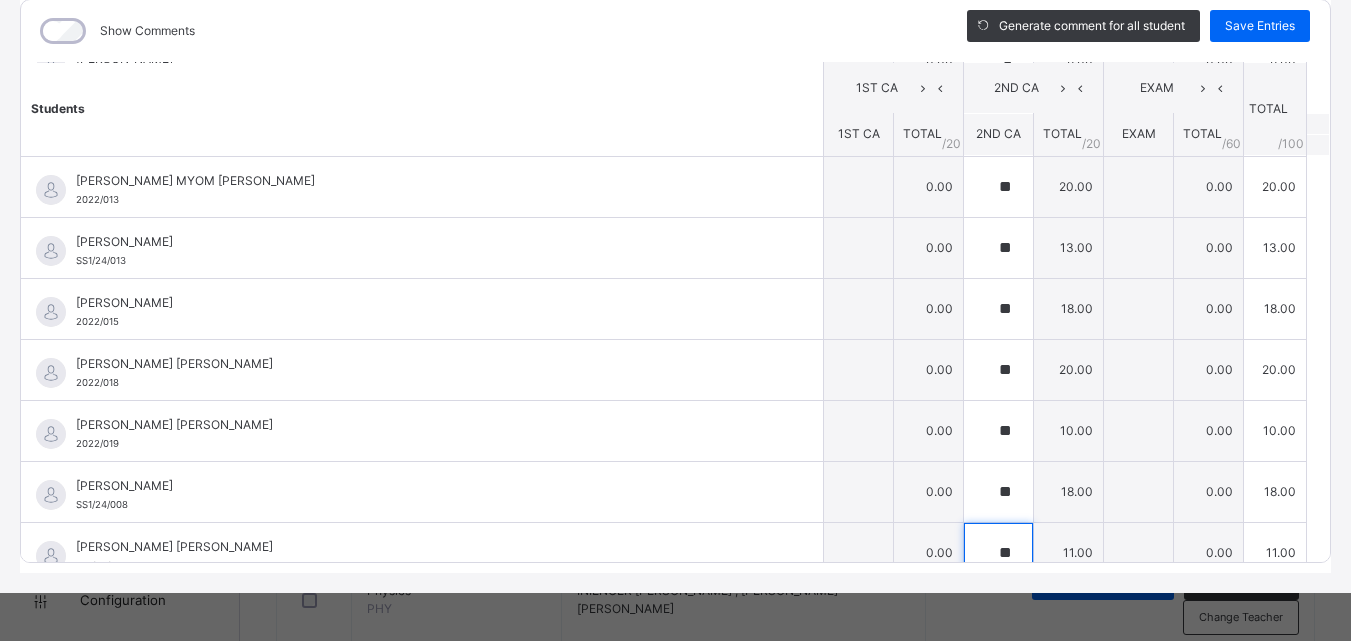 scroll, scrollTop: 864, scrollLeft: 0, axis: vertical 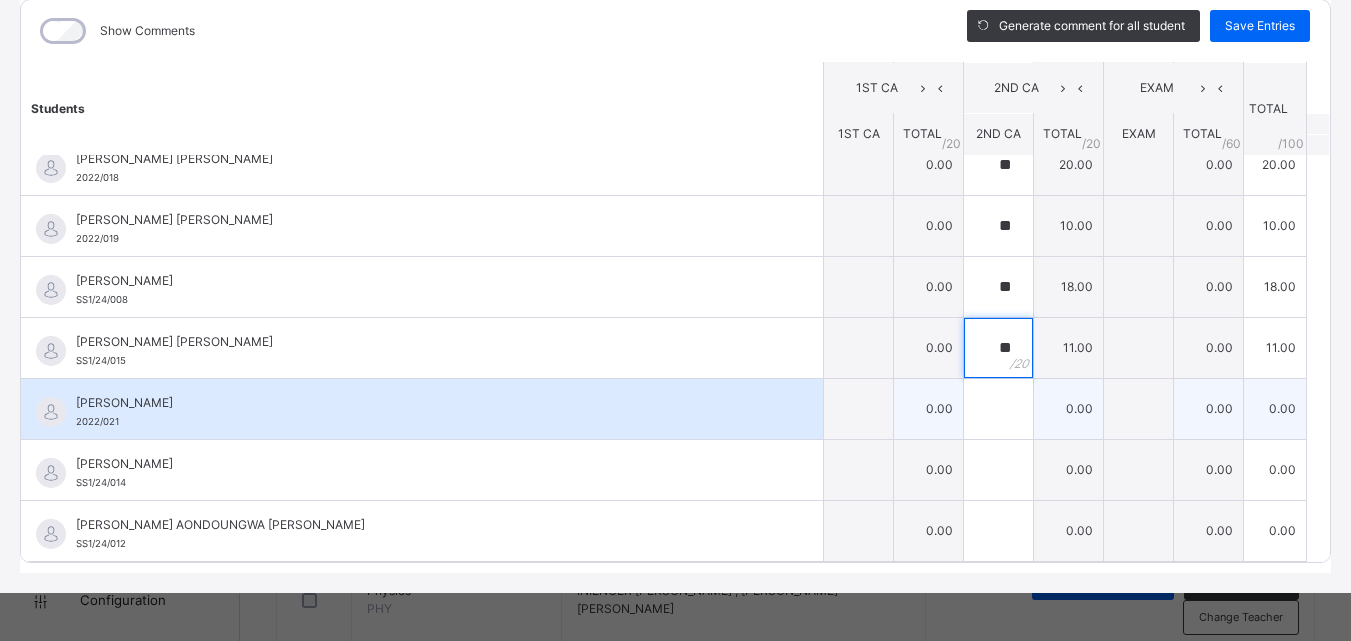 type on "**" 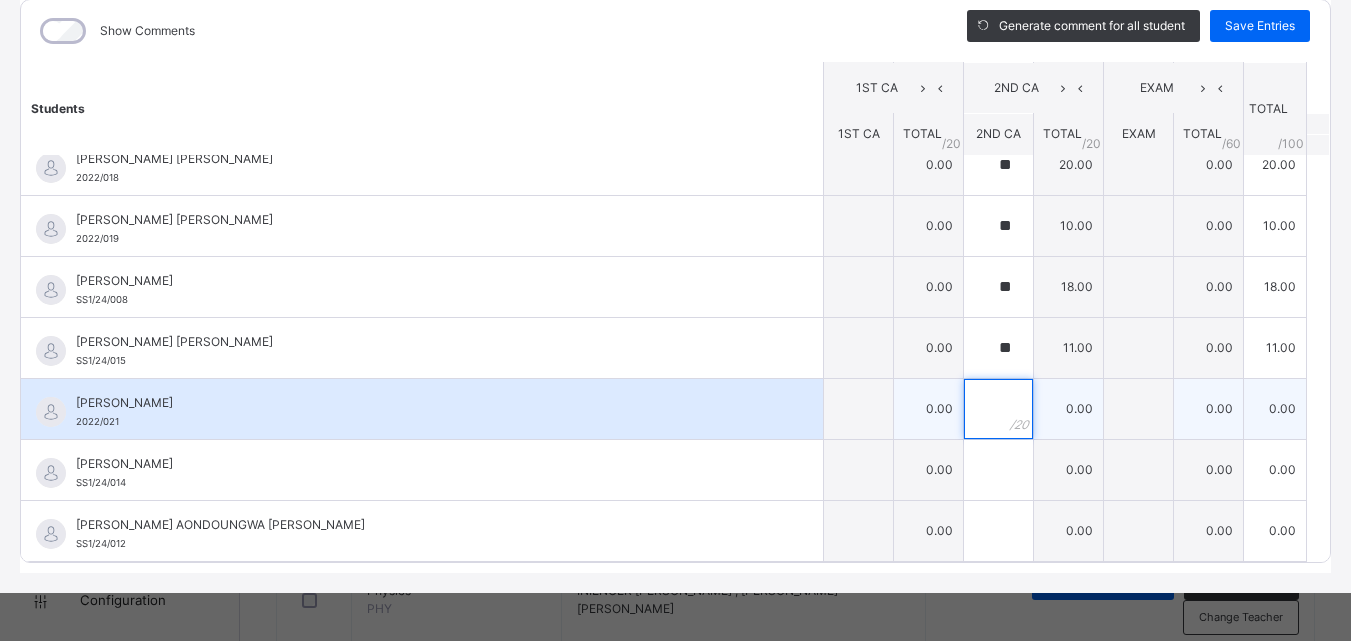 click at bounding box center (998, 409) 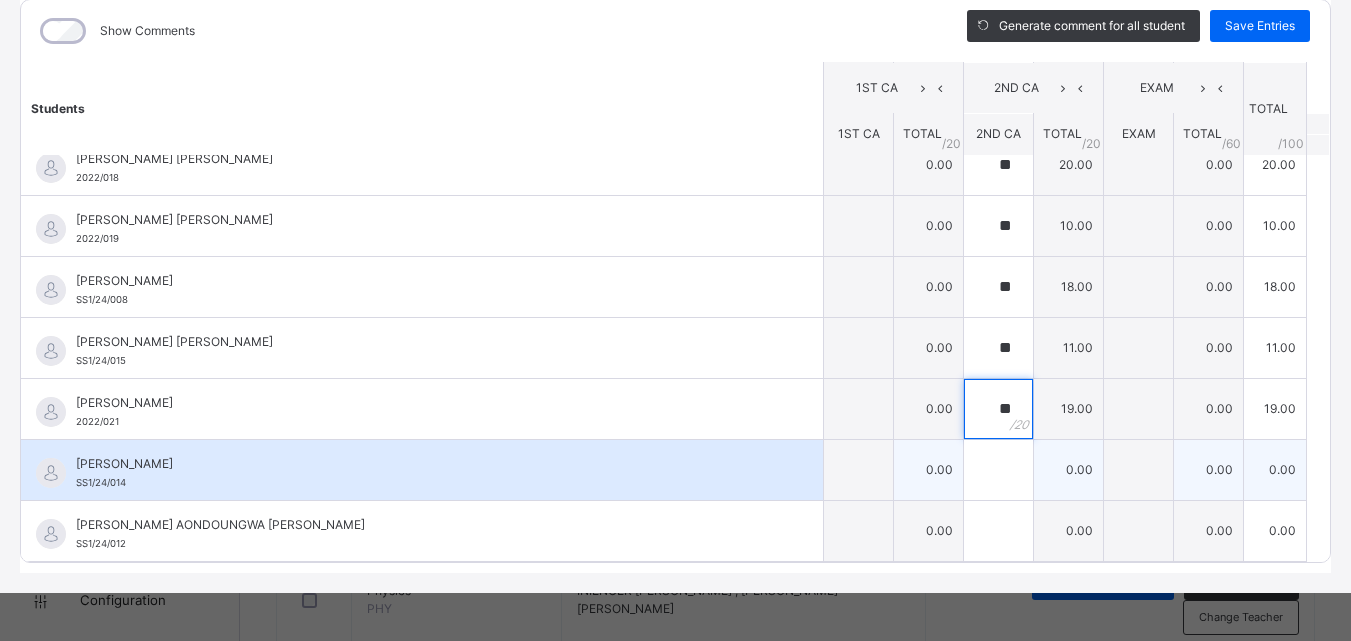 type on "**" 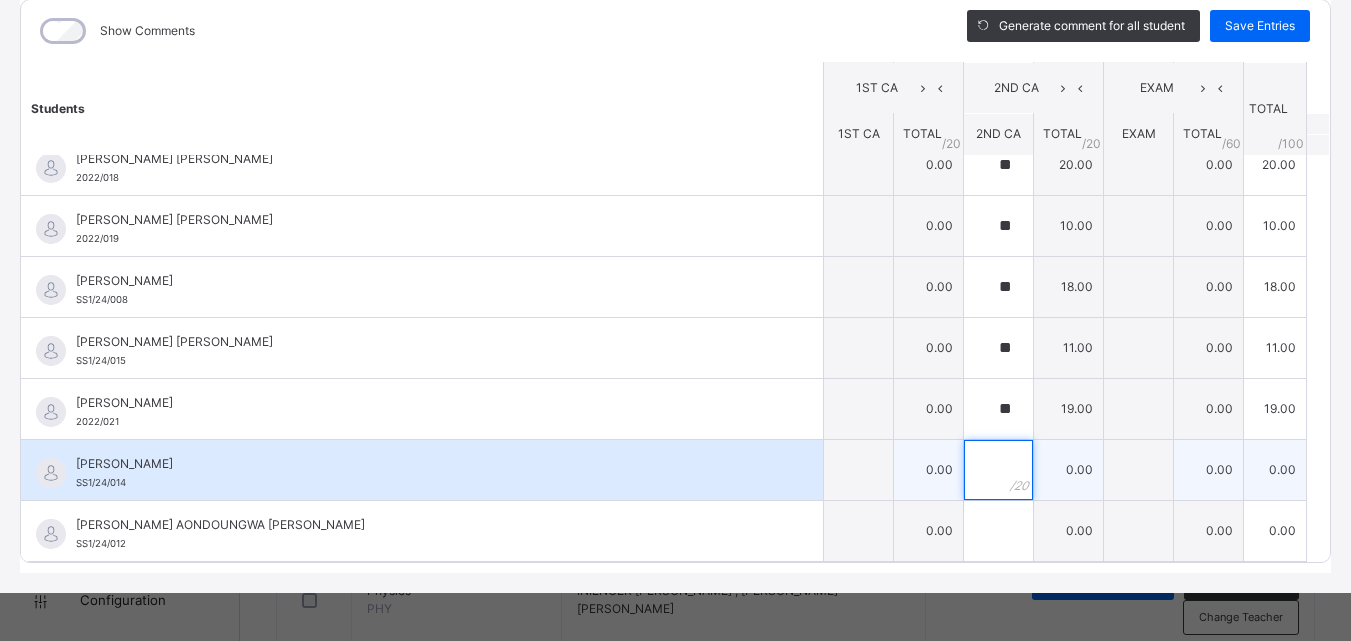 click at bounding box center (998, 470) 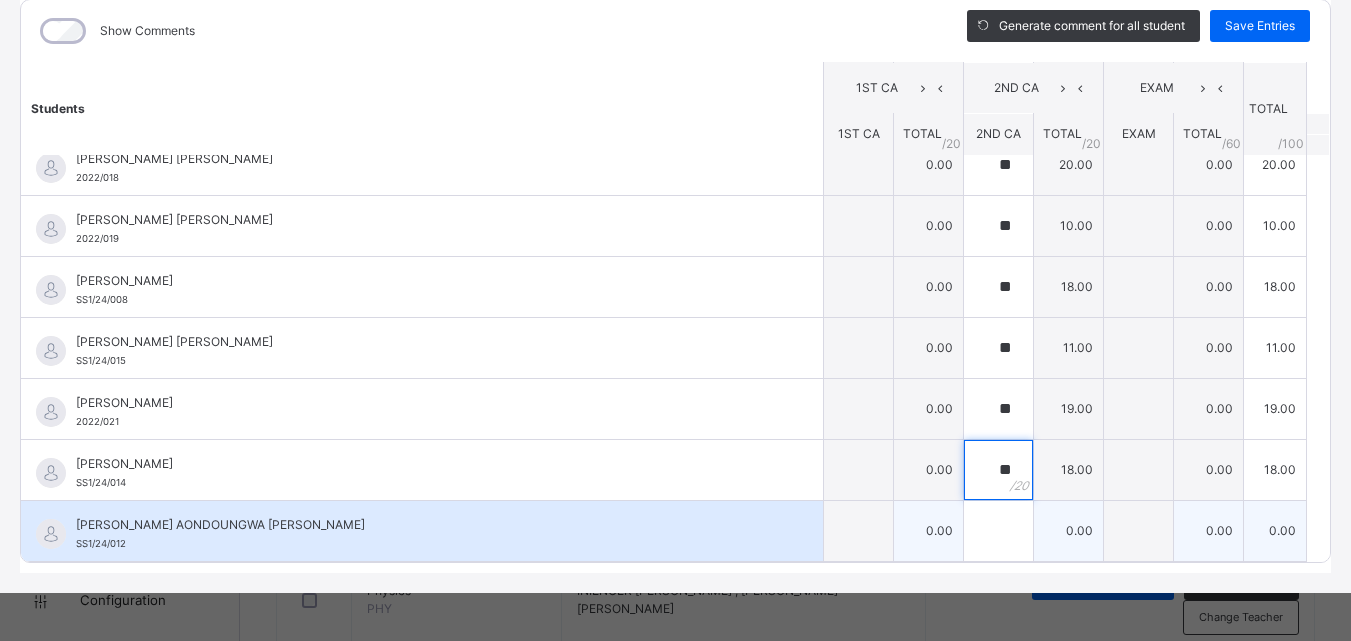 type on "**" 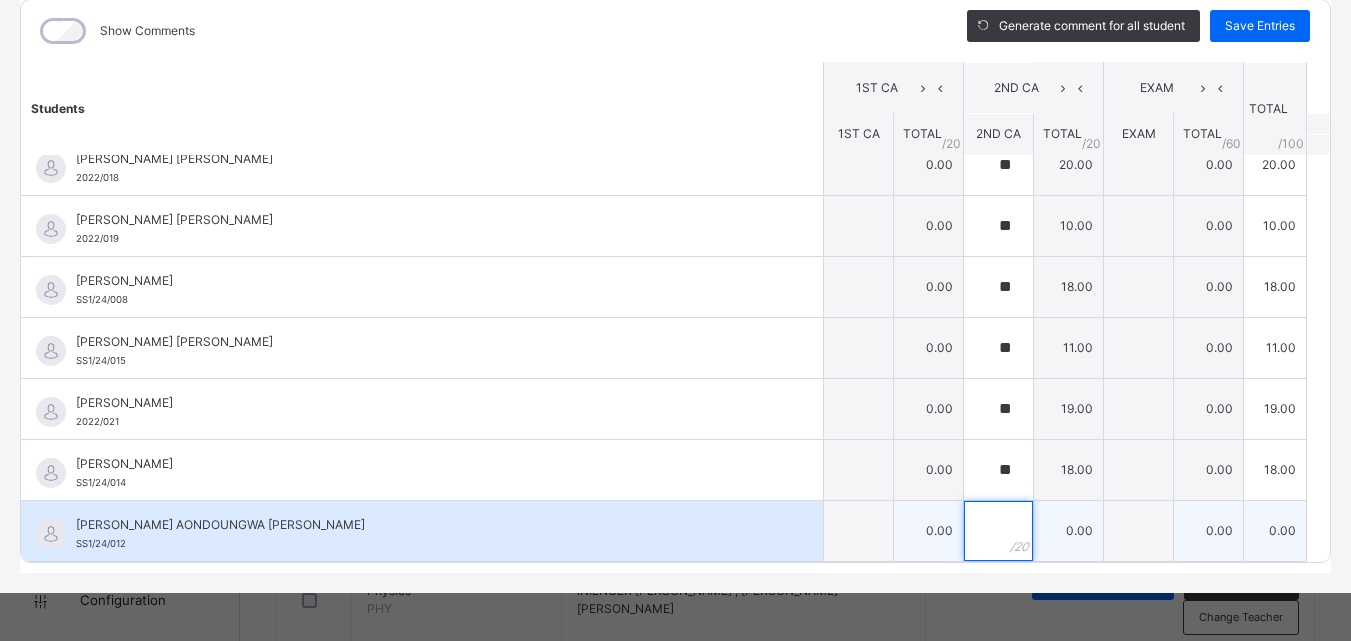 click at bounding box center [998, 531] 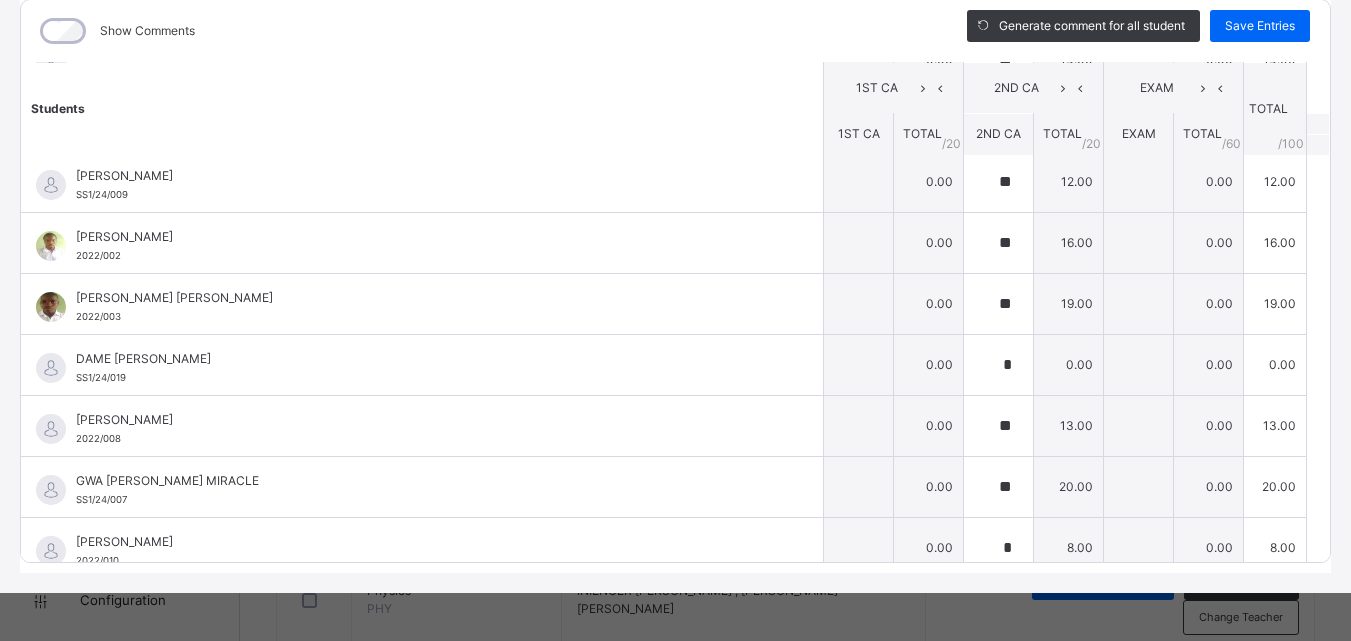 scroll, scrollTop: 0, scrollLeft: 0, axis: both 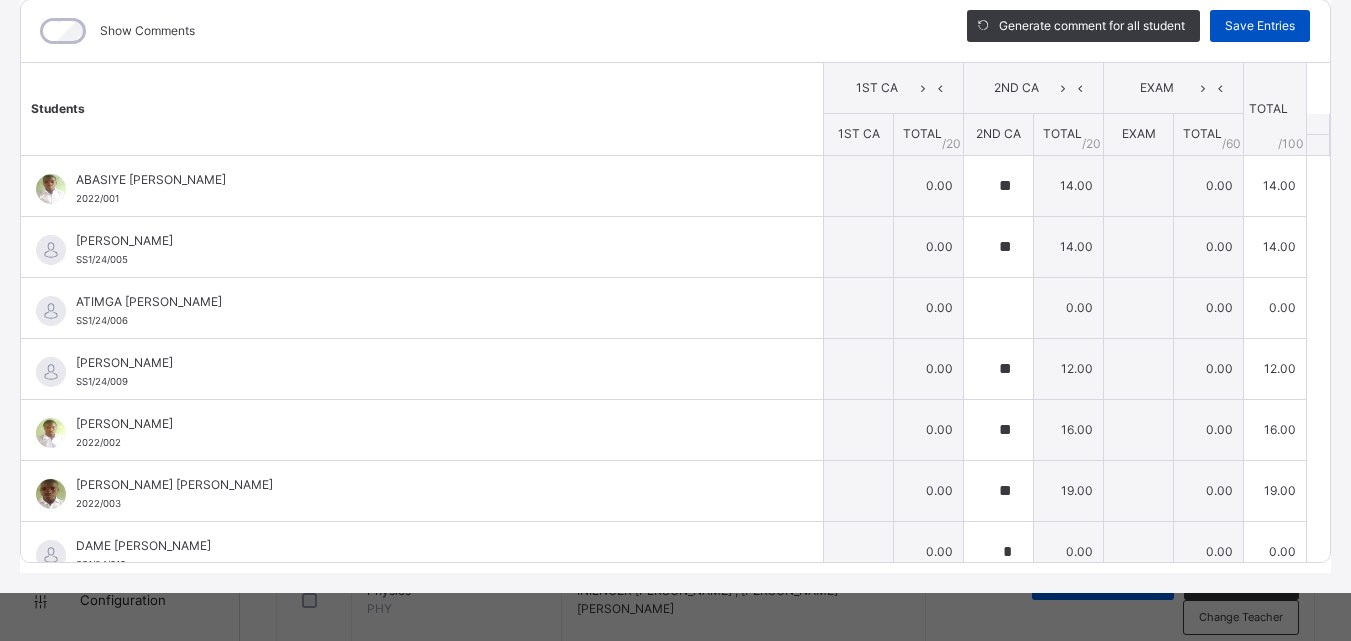 type on "**" 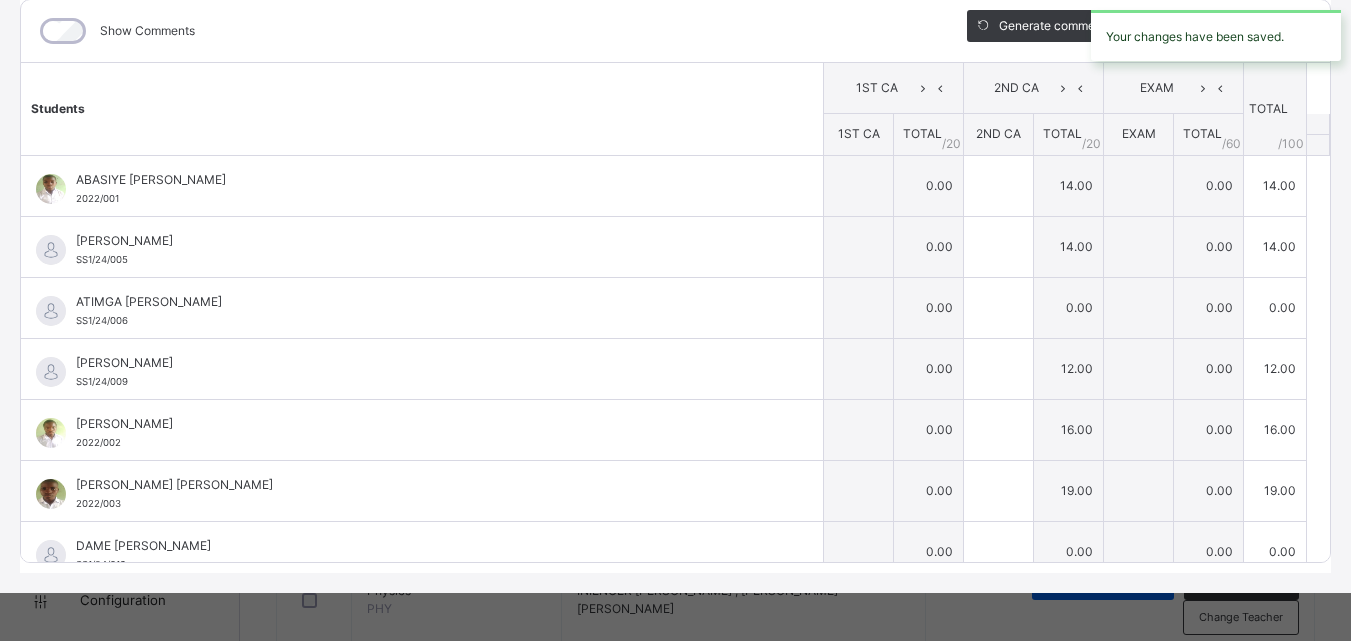 type on "**" 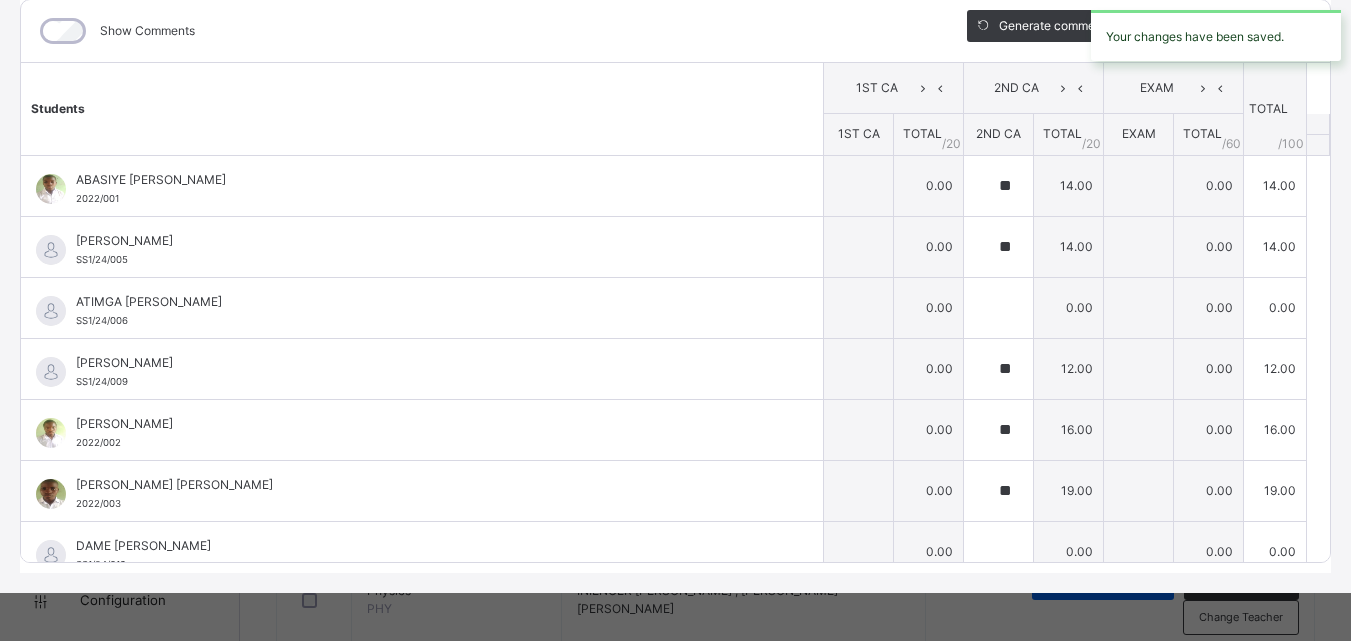 type on "**" 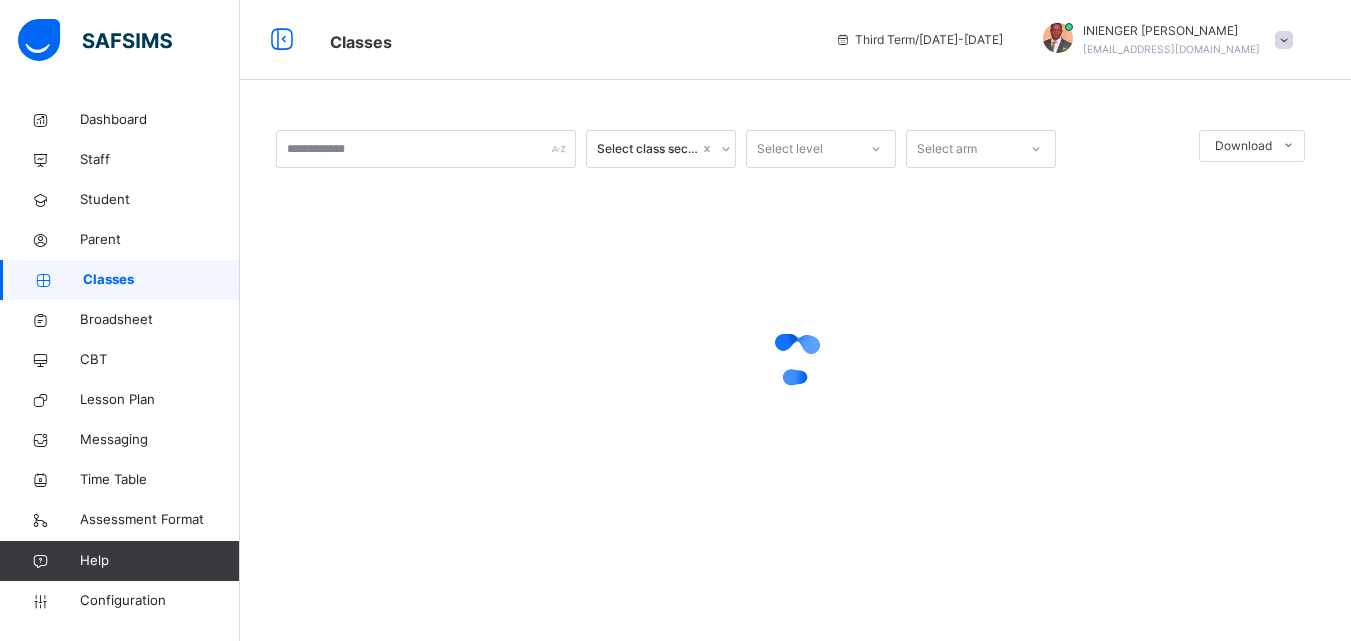 scroll, scrollTop: 0, scrollLeft: 0, axis: both 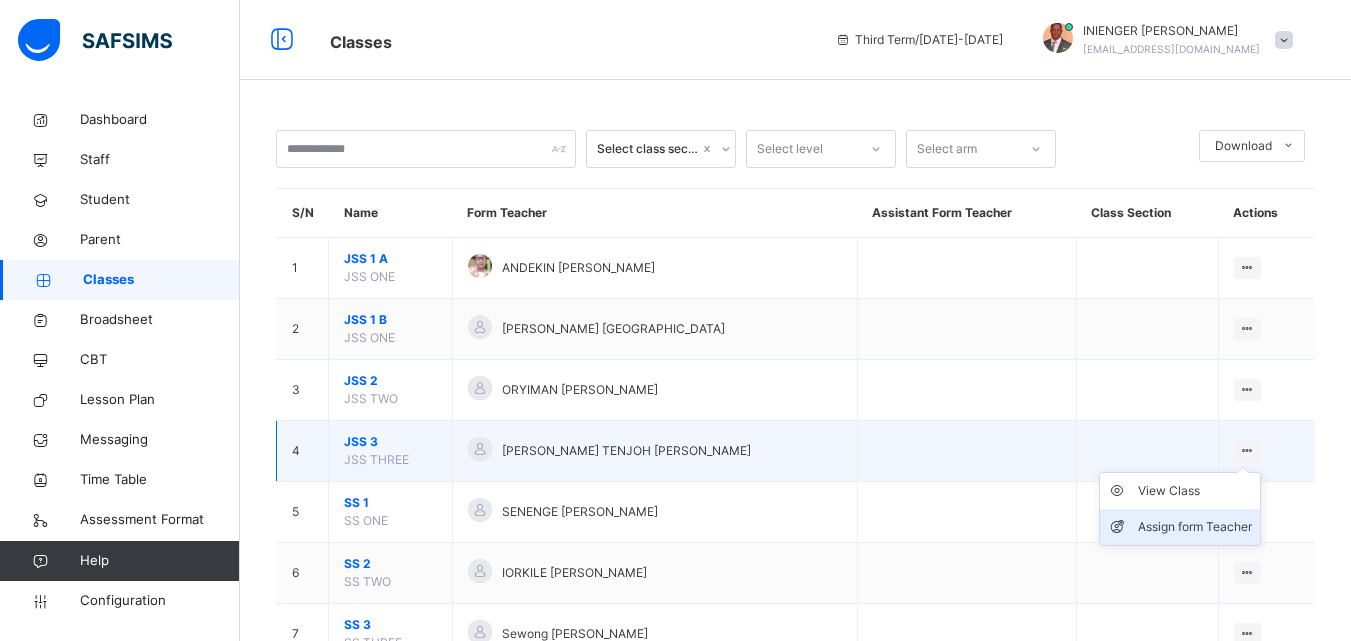 drag, startPoint x: 1246, startPoint y: 444, endPoint x: 1209, endPoint y: 523, distance: 87.23531 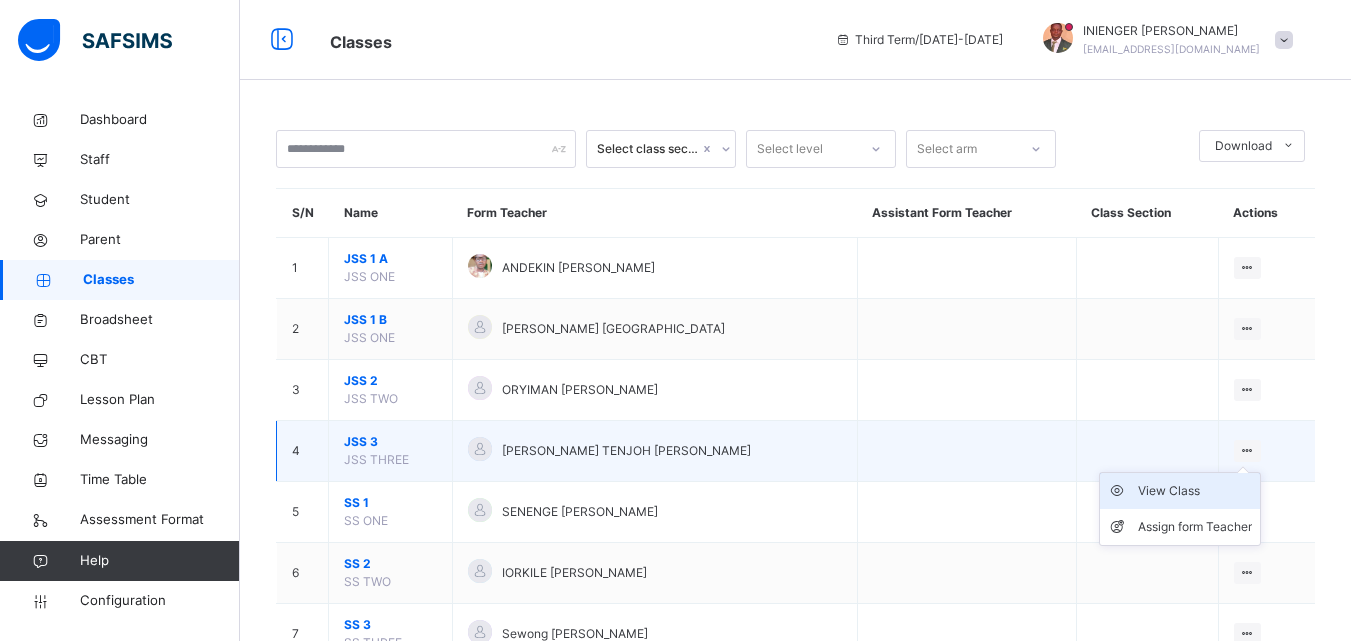 click on "View Class" at bounding box center [1195, 491] 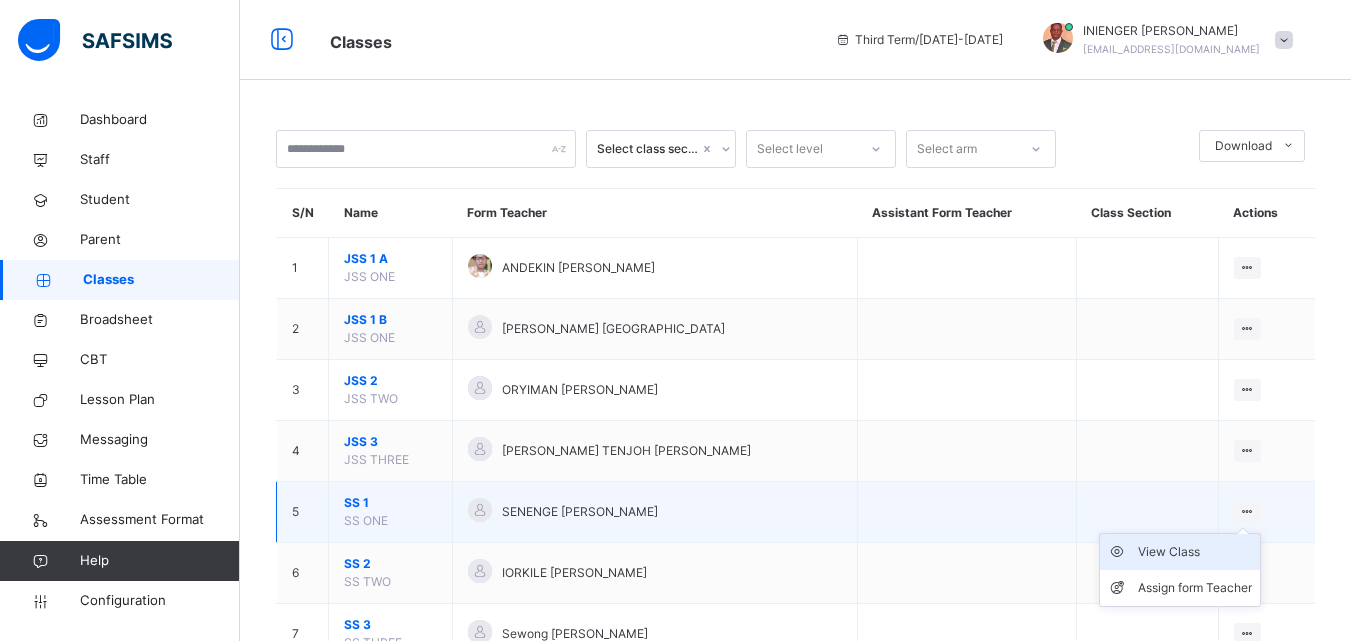 click on "View Class" at bounding box center (1195, 552) 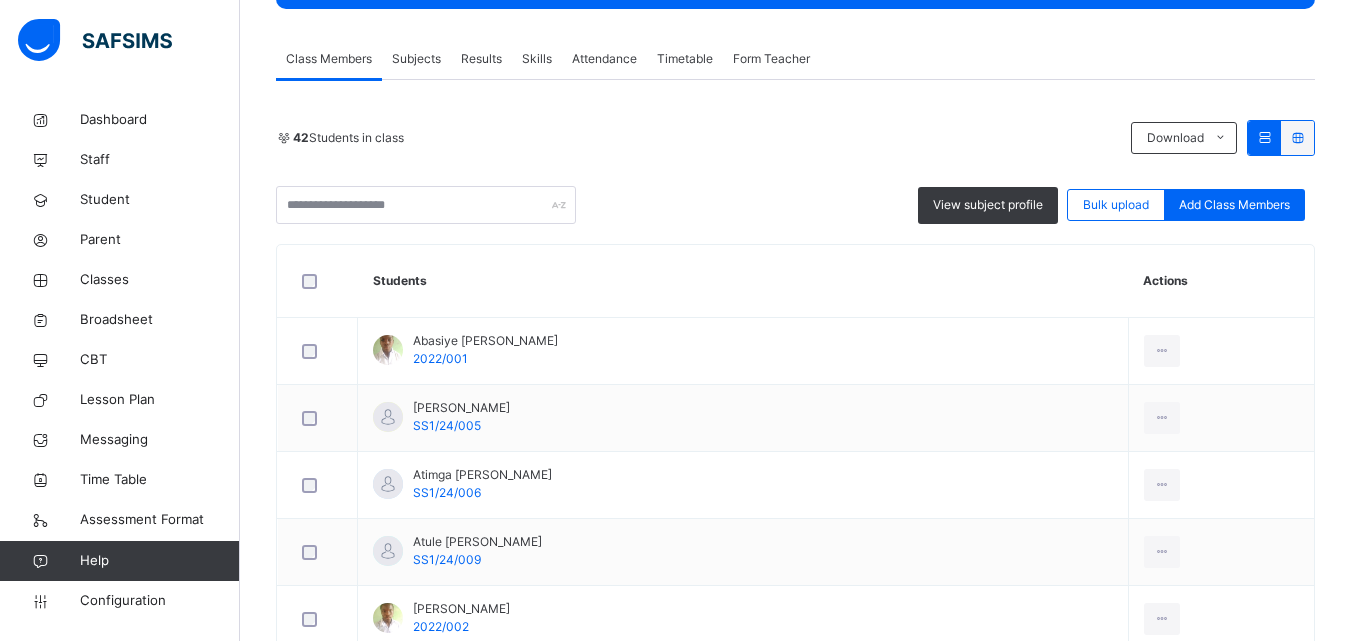 scroll, scrollTop: 355, scrollLeft: 0, axis: vertical 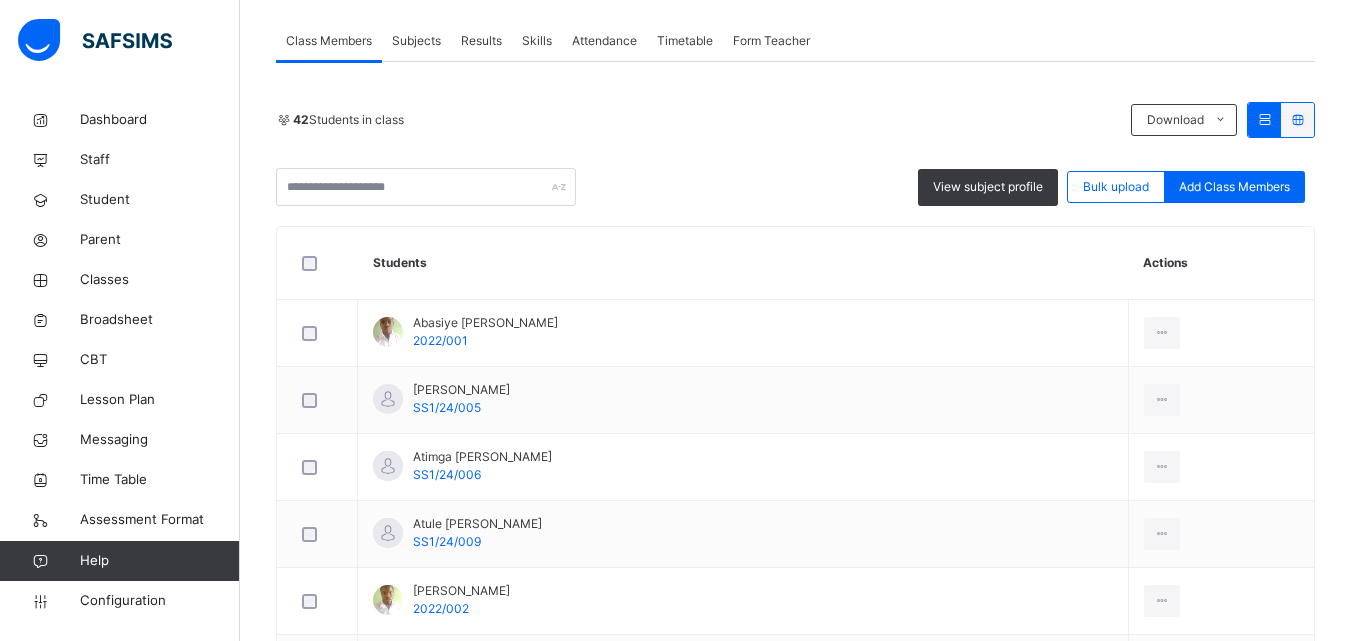 click on "Subjects" at bounding box center [416, 41] 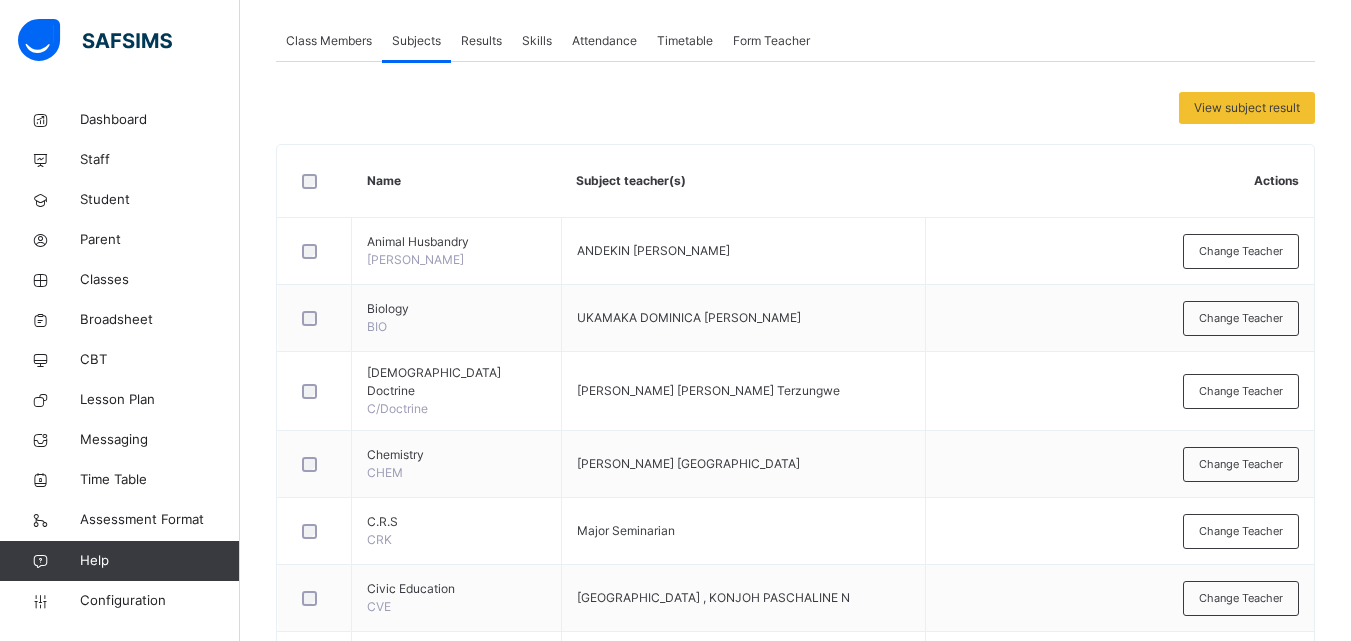 scroll, scrollTop: 0, scrollLeft: 0, axis: both 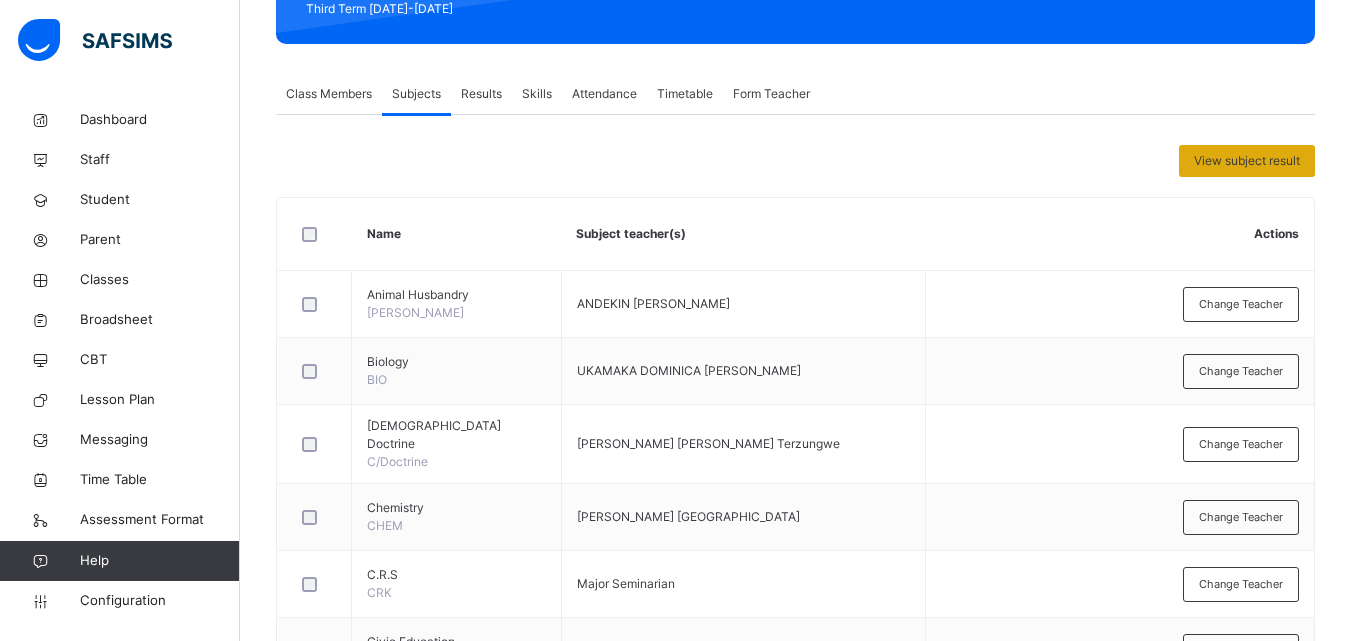 click on "View subject result" at bounding box center (1247, 161) 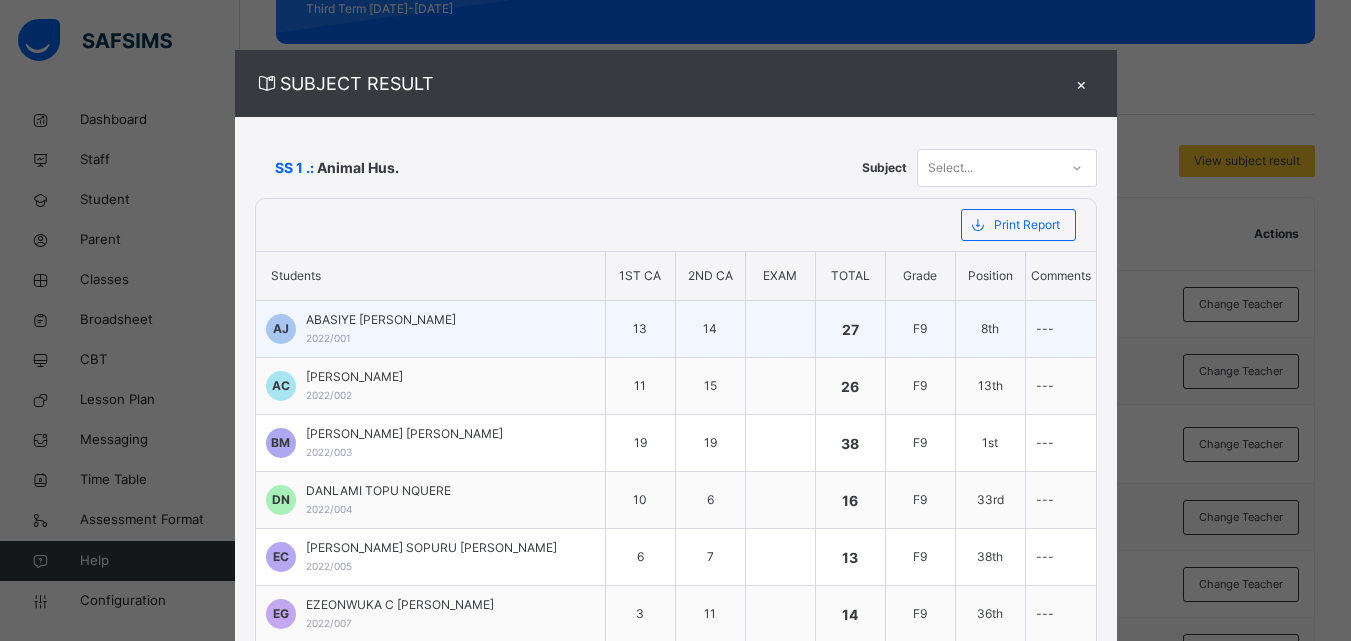 click at bounding box center [780, 329] 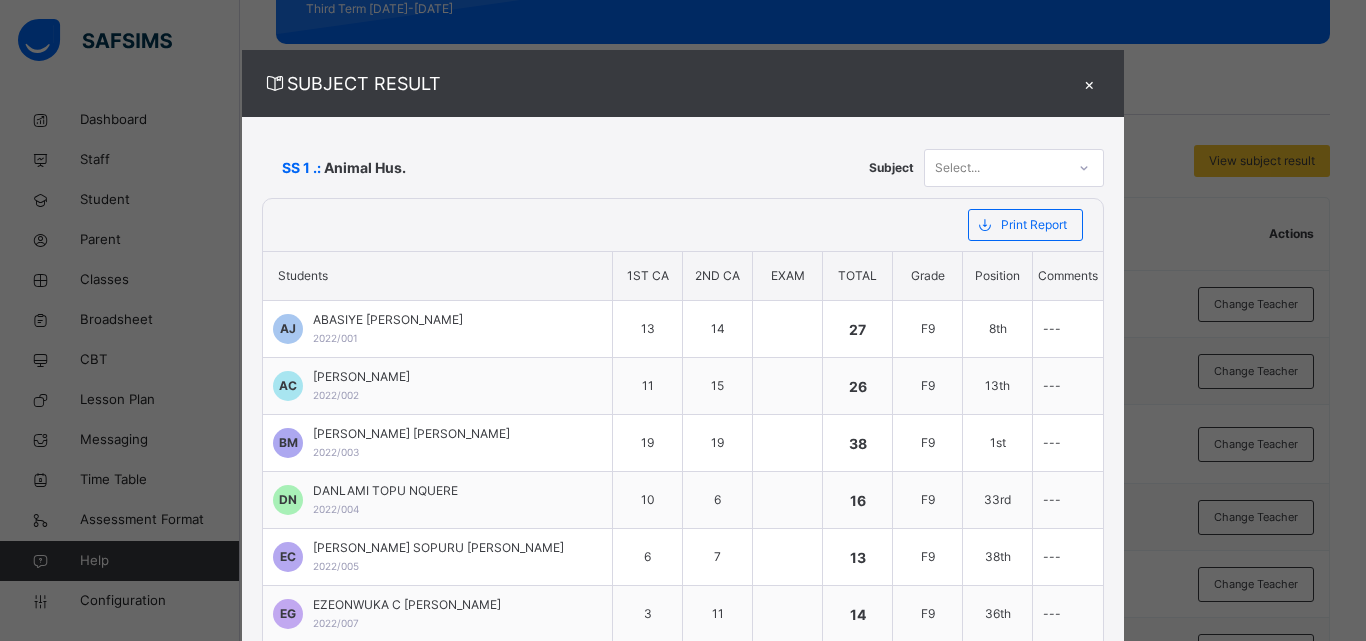 scroll, scrollTop: 121, scrollLeft: 0, axis: vertical 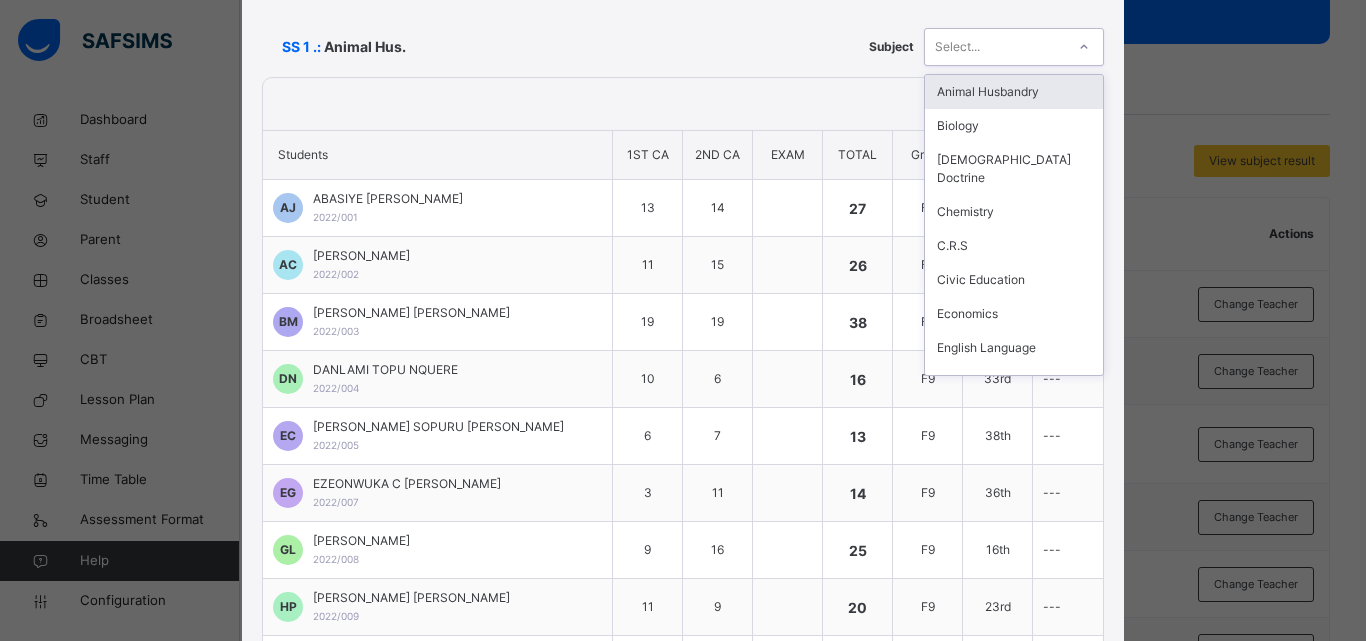 click 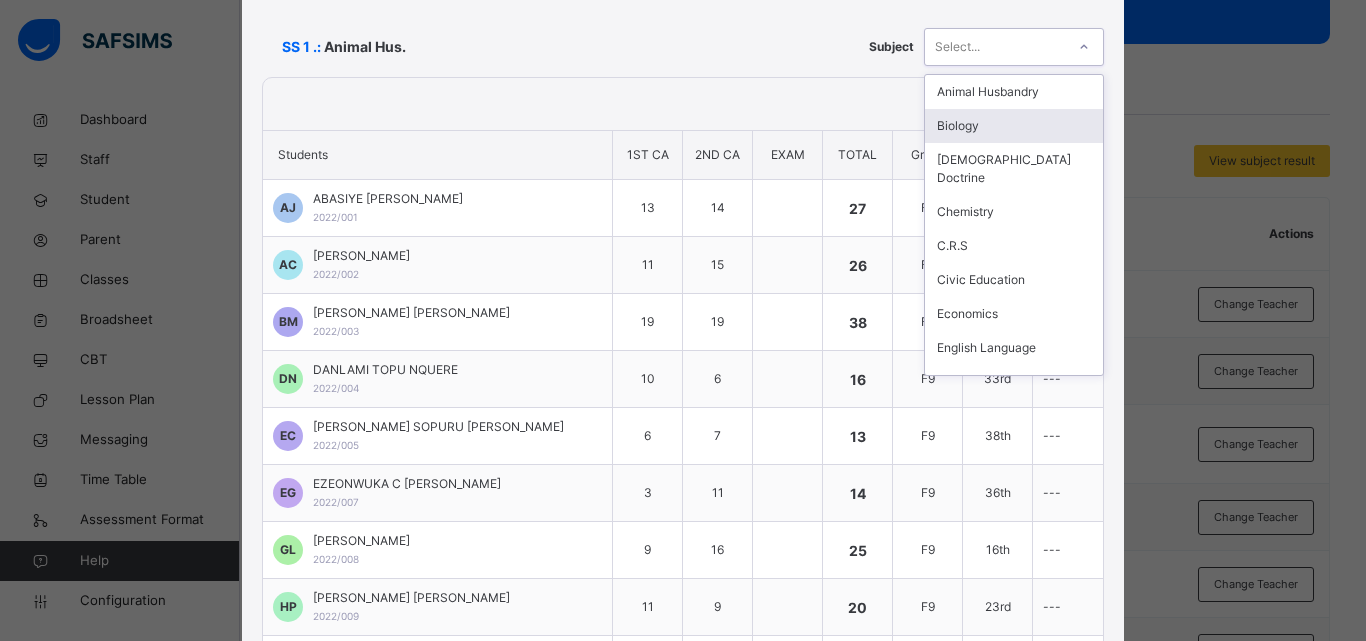 click on "Biology" at bounding box center [1014, 126] 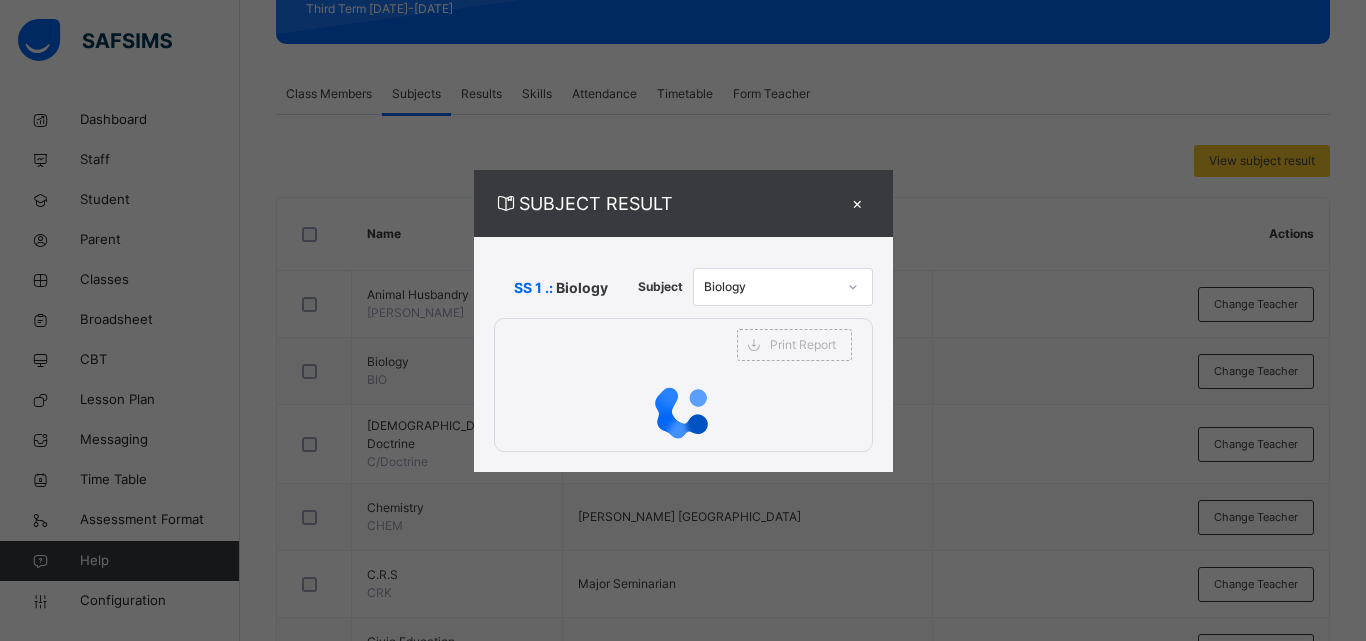 click on "SUBJECT RESULT   × SS 1 .:     Biology   Subject   Biology Print Report [GEOGRAPHIC_DATA] JAURO-YINU Date: [DATE] 5:54:29 am Subject Result Class:  SS 1  Subject:  Biology S/NO Admission No. Students   1ST CA     2ND CA     EXAM   Total Grade Position Comments 1 2022/001 ABASIYE [PERSON_NAME] 13 14 27 F9 8th --- 2 2022/002 [PERSON_NAME] 11 15 26 F9 13th --- 3 2022/003 [PERSON_NAME] MARKUS 19 19 38 F9 1st --- 4 2022/004 DANLAMI TOPU NQUERE 10 6 16 F9 33rd --- 5 2022/005 [PERSON_NAME] SOPURU [PERSON_NAME] 6 7 13 F9 38th --- 6 2022/007 EZEONWUKA [PERSON_NAME] 3 11 14 F9 36th --- 7 2022/008 [PERSON_NAME] 9 16 25 F9 16th --- 8 2022/009 [PERSON_NAME] [PERSON_NAME] 11 9 20 F9 23rd --- 9 2022/010 IGBOKO [PERSON_NAME] 11 15 26 F9 13th --- 10 2022/011 [PERSON_NAME] JACOB 13 14 27 F9 8th --- 11 2022/012 [PERSON_NAME] [PERSON_NAME] 11 16 27 F9 8th --- 12 2022/013 [PERSON_NAME] MYOM [PERSON_NAME] 13 17 30 F9 4th --- 13 2022/014 [PERSON_NAME] 12 4 16 F9 33rd --- 14 2022/015 [PERSON_NAME] 14 17 31 F9 3rd --- 15 2" at bounding box center (683, 320) 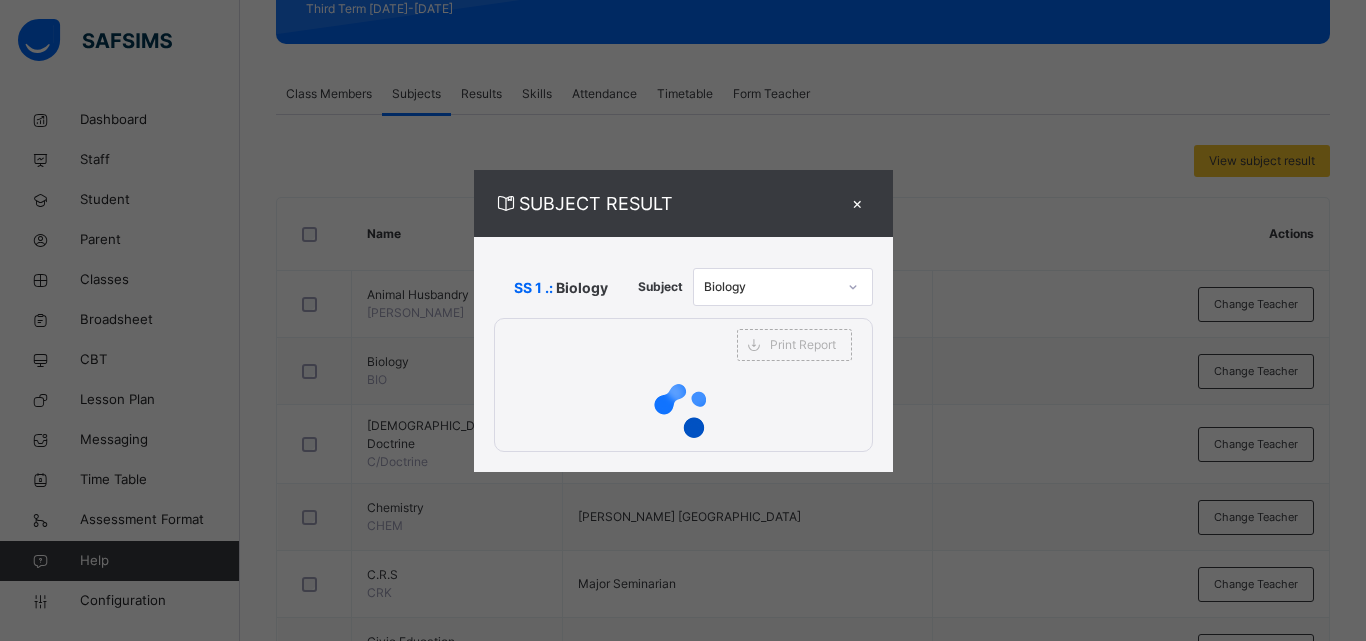 click on "SUBJECT RESULT   × SS 1 .:     Biology   Subject   Biology Print Report [GEOGRAPHIC_DATA] JAURO-YINU Date: [DATE] 5:54:29 am Subject Result Class:  SS 1  Subject:  Biology S/NO Admission No. Students   1ST CA     2ND CA     EXAM   Total Grade Position Comments 1 2022/001 ABASIYE [PERSON_NAME] 13 14 27 F9 8th --- 2 2022/002 [PERSON_NAME] 11 15 26 F9 13th --- 3 2022/003 [PERSON_NAME] MARKUS 19 19 38 F9 1st --- 4 2022/004 DANLAMI TOPU NQUERE 10 6 16 F9 33rd --- 5 2022/005 [PERSON_NAME] SOPURU [PERSON_NAME] 6 7 13 F9 38th --- 6 2022/007 EZEONWUKA [PERSON_NAME] 3 11 14 F9 36th --- 7 2022/008 [PERSON_NAME] 9 16 25 F9 16th --- 8 2022/009 [PERSON_NAME] [PERSON_NAME] 11 9 20 F9 23rd --- 9 2022/010 IGBOKO [PERSON_NAME] 11 15 26 F9 13th --- 10 2022/011 [PERSON_NAME] JACOB 13 14 27 F9 8th --- 11 2022/012 [PERSON_NAME] [PERSON_NAME] 11 16 27 F9 8th --- 12 2022/013 [PERSON_NAME] MYOM [PERSON_NAME] 13 17 30 F9 4th --- 13 2022/014 [PERSON_NAME] 12 4 16 F9 33rd --- 14 2022/015 [PERSON_NAME] 14 17 31 F9 3rd --- 15 2" at bounding box center [683, 320] 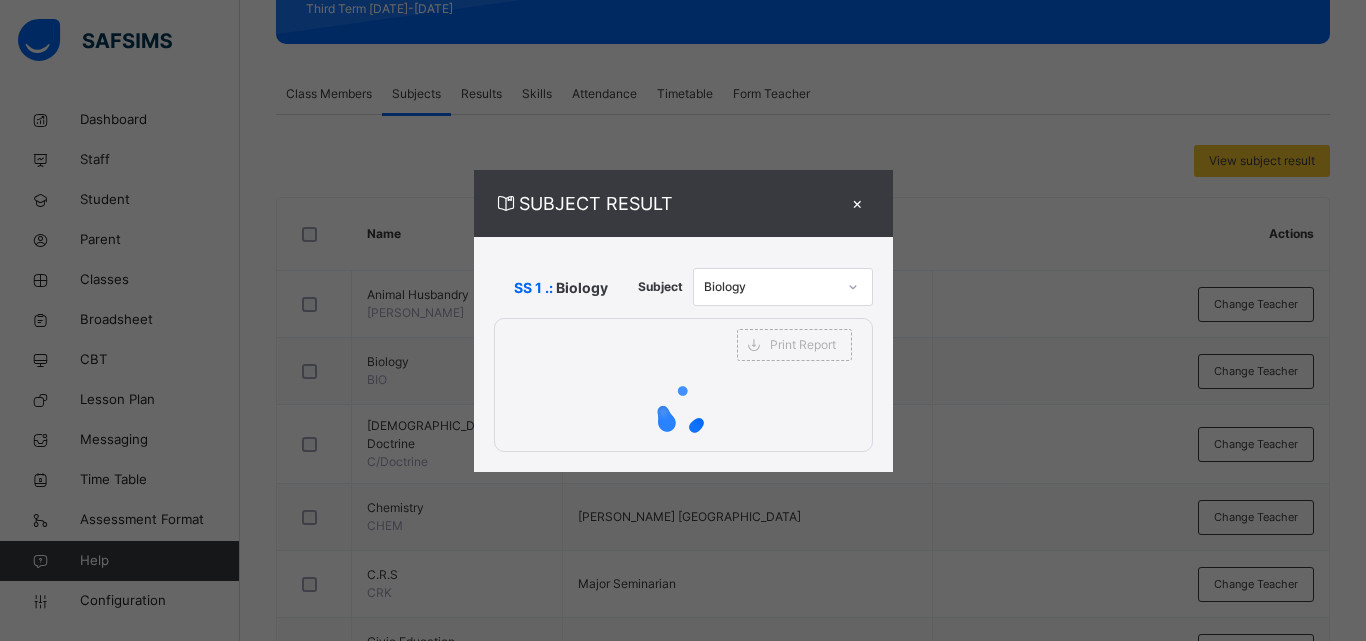 scroll, scrollTop: 0, scrollLeft: 0, axis: both 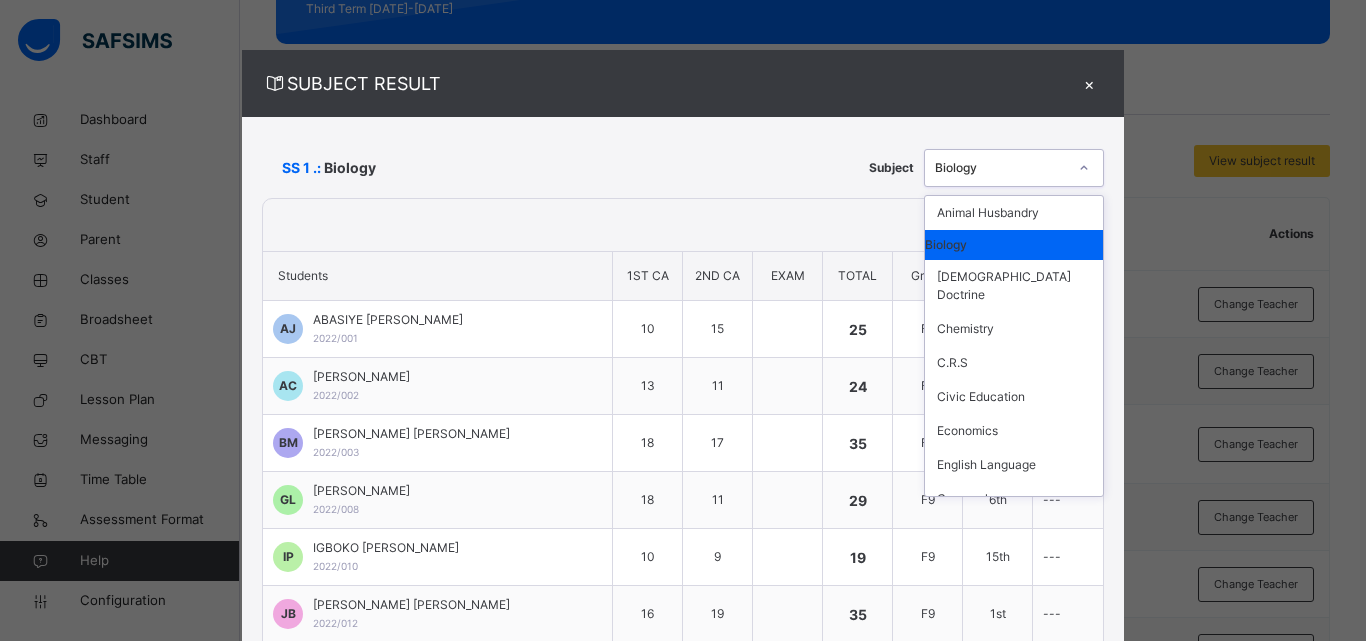 click 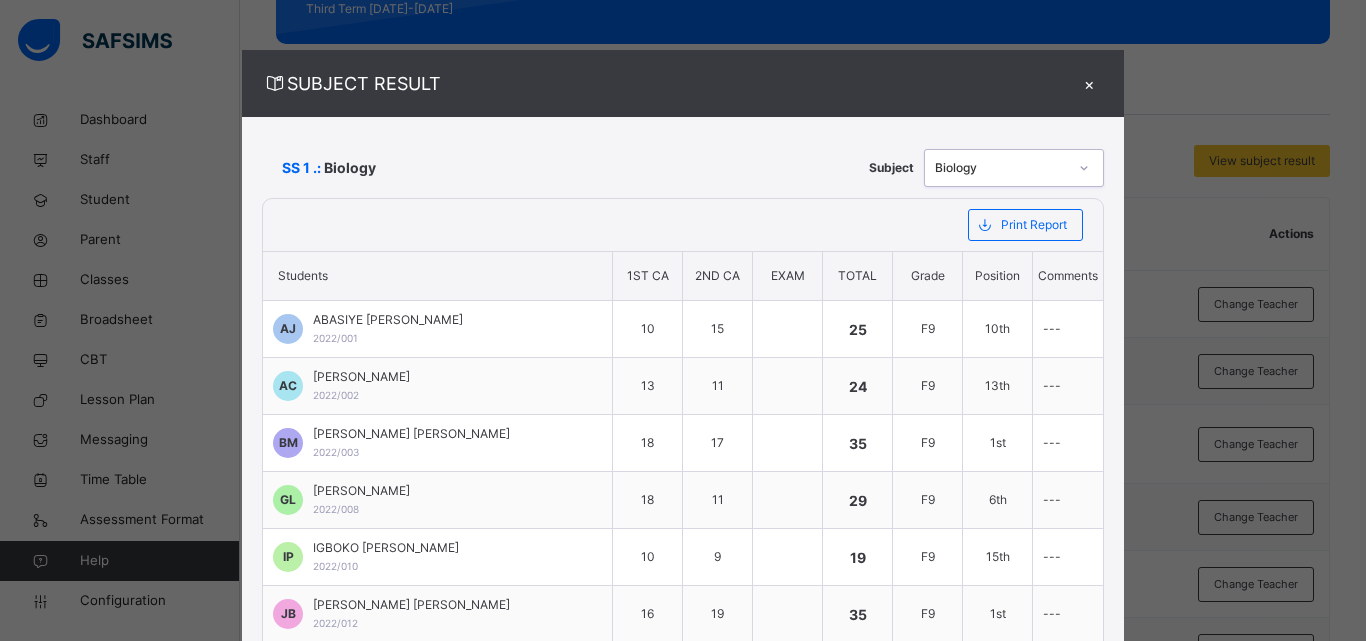 click 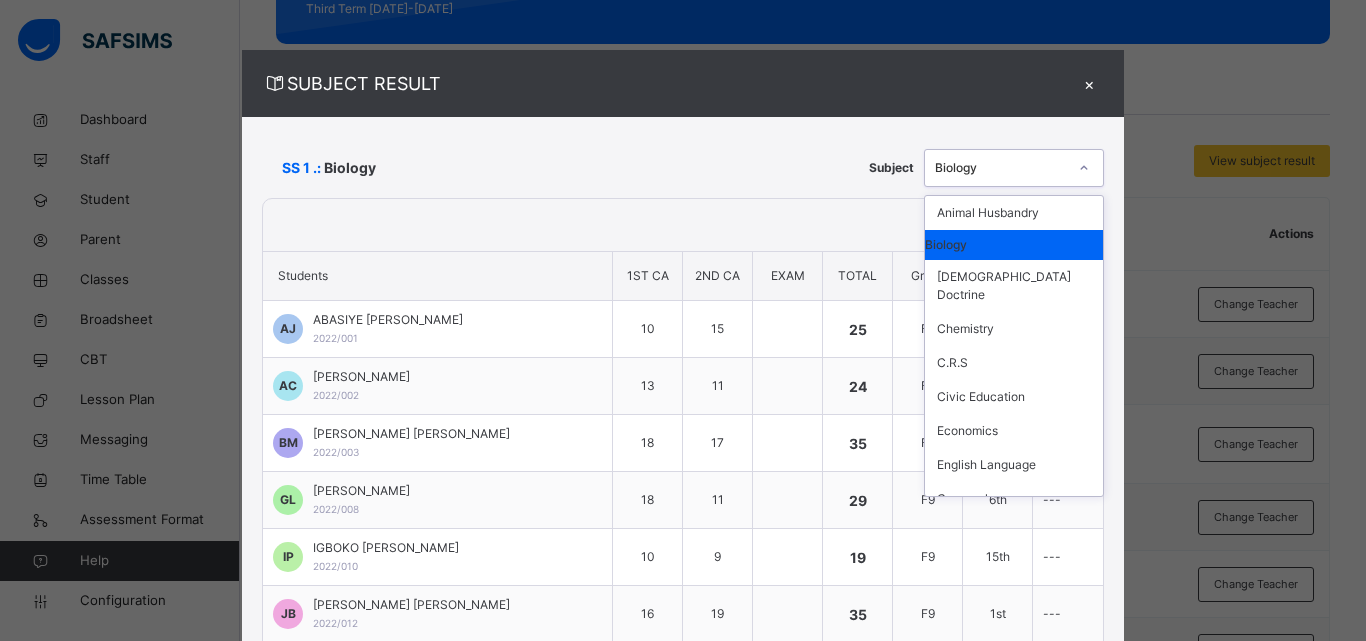 click 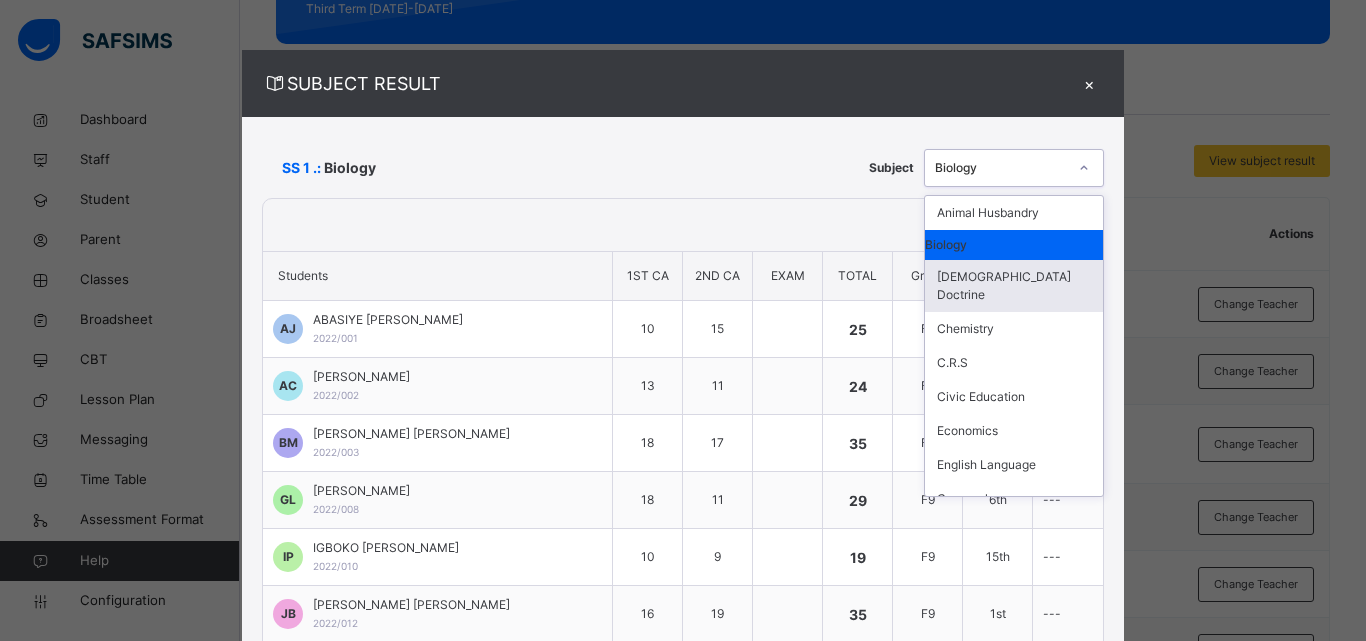 click on "[DEMOGRAPHIC_DATA] Doctrine" at bounding box center (1014, 286) 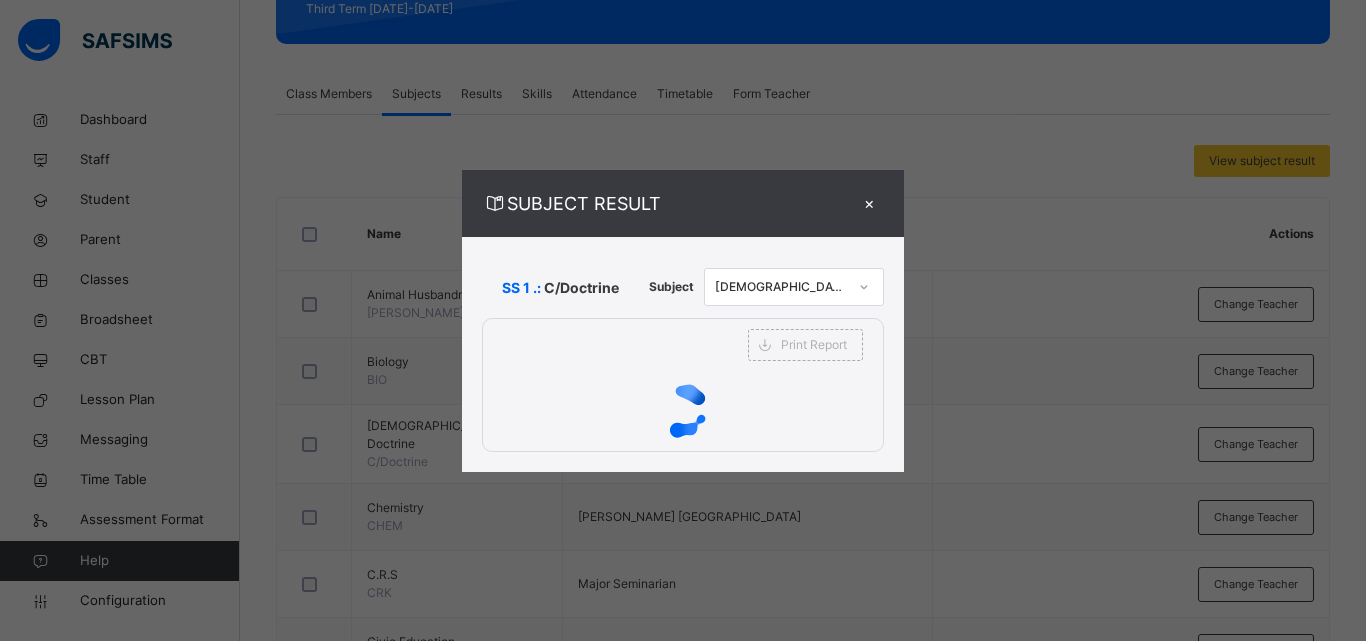 click on "SUBJECT RESULT   × SS 1 .:     C/Doctrine    Subject   [DEMOGRAPHIC_DATA] Doctrine  Print Report SACRED HEART MINOR SEMINARY JAURO-YINU Date: [DATE] 5:58:33 am Subject Result Class:  SS 1  Subject:  C/Doctrine  S/NO Admission No. Students   1ST CA     2ND CA     EXAM   Total Grade Position Comments 1 2022/001 ABASIYE [PERSON_NAME] 10 15 25 F9 10th --- 2 2022/002 [PERSON_NAME] 13 11 24 F9 13th --- 3 2022/003 [PERSON_NAME] MARKUS 18 17 35 F9 1st --- 4 2022/008 [PERSON_NAME] 18 11 29 F9 6th --- 5 2022/010 IGBOKO [PERSON_NAME] 10 9 19 F9 15th --- 6 2022/012 [PERSON_NAME] [PERSON_NAME] 16 19 35 F9 1st --- 7 2022/013 [PERSON_NAME] MYOM [PERSON_NAME] 20 15 35 F9 1st --- 8 2022/015 [PERSON_NAME] 15 15 30 F9 5th --- 9 2022/018 [PERSON_NAME] 14 19 33 F9 4th --- 10 2022/019 [GEOGRAPHIC_DATA][PERSON_NAME] [PERSON_NAME] 7 6 13 F9 17th --- 11 2022/021 [PERSON_NAME] 14 7 21 F9 14th --- 12 SS1/24/005 [PERSON_NAME] 9 9 F9 19th --- 13 SS1/24/007 GWA [PERSON_NAME] MIRACLE 13 15 28 F9 7th --- 14 SS1/24/008 [PERSON_NAME] 16 9" at bounding box center [683, 320] 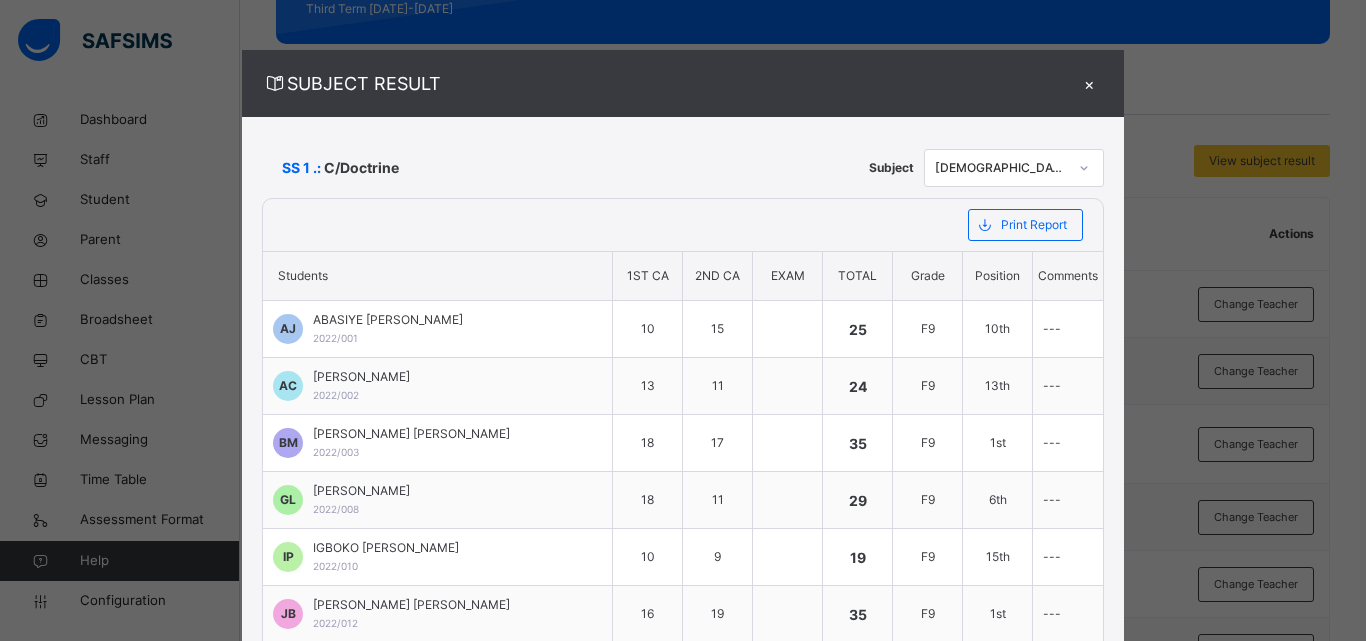 scroll, scrollTop: 871, scrollLeft: 0, axis: vertical 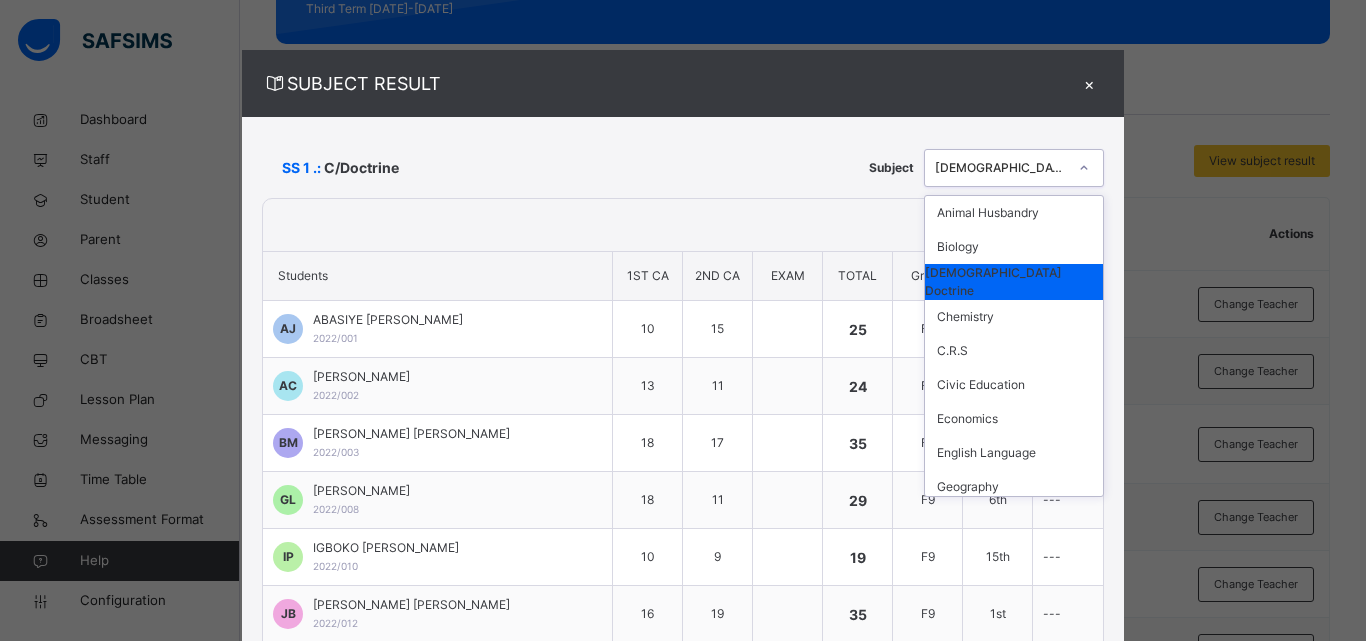 click 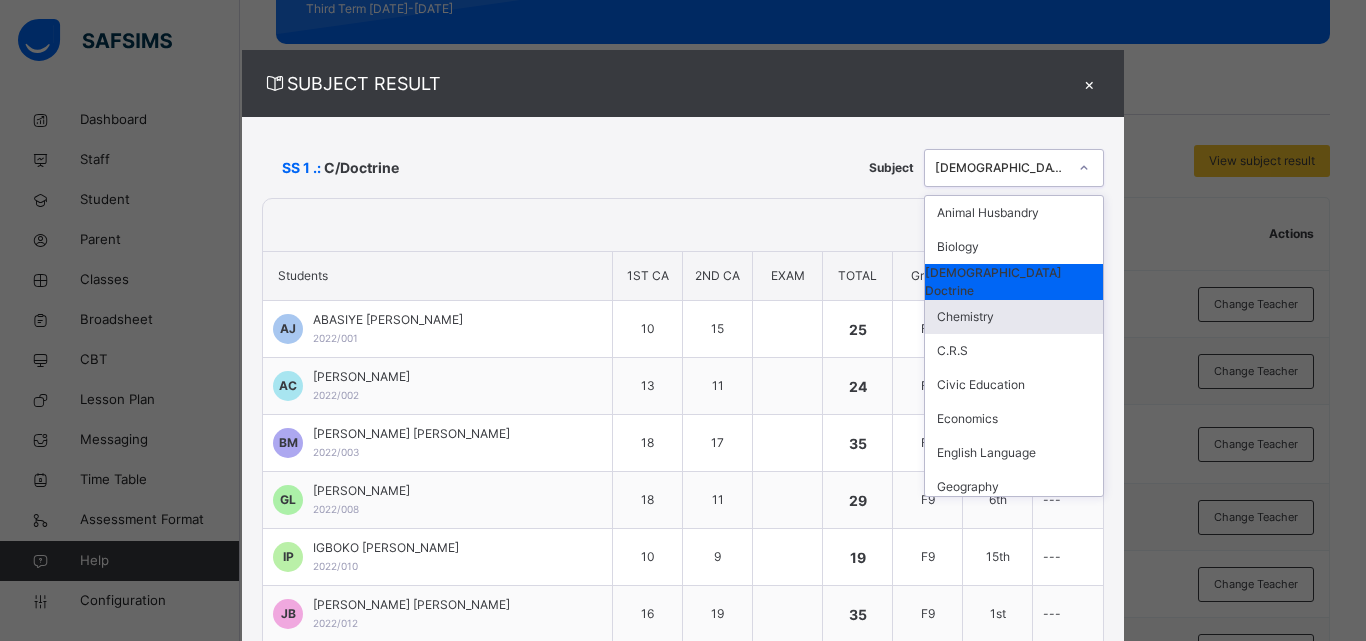 click on "Chemistry" at bounding box center (1014, 317) 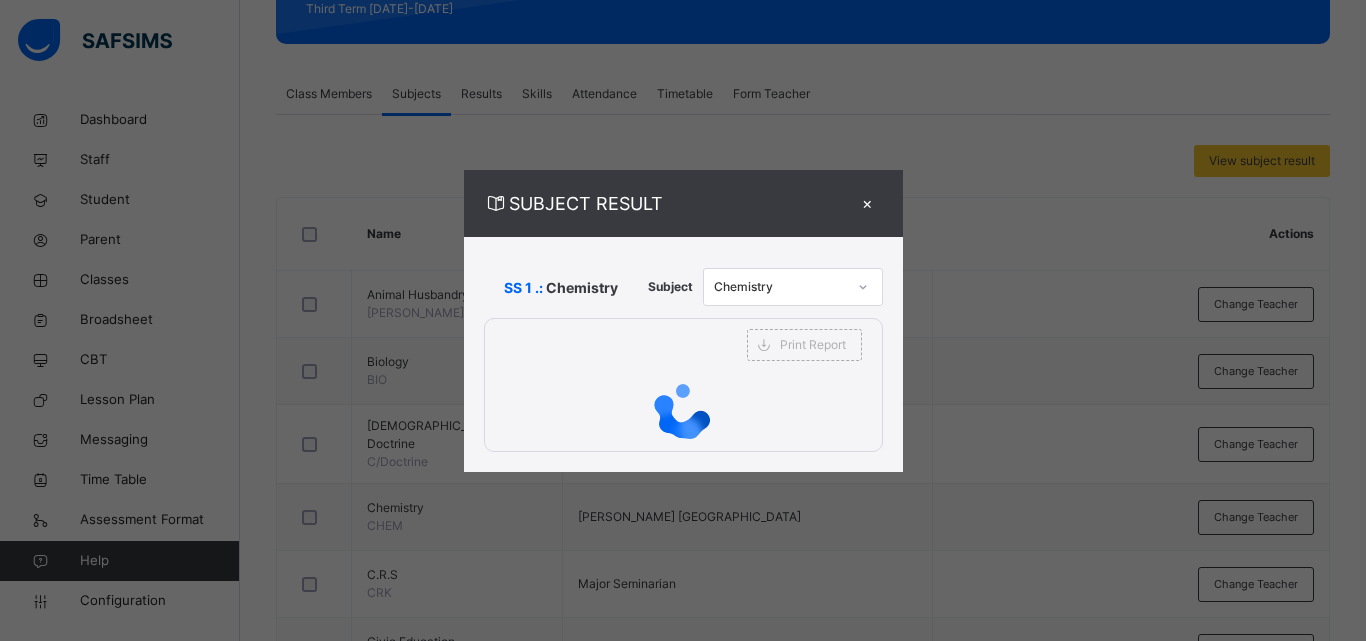 click on "SUBJECT RESULT   × SS 1 .:     Chemistry   Subject   Chemistry Print Report SACRED [GEOGRAPHIC_DATA] JAURO-YINU Date: [DATE] 6:01:20 am Subject Result Class:  SS 1  Subject:  Chemistry S/NO Admission No. Students   1ST CA     2ND CA     EXAM   Total Grade Position Comments 1 2022/001 ABASIYE [PERSON_NAME] 10 15 25 F9 10th --- 2 2022/002 [PERSON_NAME] 13 11 24 F9 13th --- 3 2022/003 [PERSON_NAME] MARKUS 18 17 35 F9 1st --- 4 2022/008 [PERSON_NAME] 18 11 29 F9 6th --- 5 2022/010 IGBOKO [PERSON_NAME] 10 9 19 F9 15th --- 6 2022/012 [PERSON_NAME] [PERSON_NAME] 16 19 35 F9 1st --- 7 2022/013 [PERSON_NAME] MYOM [PERSON_NAME] 20 15 35 F9 1st --- 8 2022/015 [PERSON_NAME] 15 15 30 F9 5th --- 9 2022/018 [PERSON_NAME] 14 19 33 F9 4th --- 10 2022/019 [GEOGRAPHIC_DATA][PERSON_NAME] [PERSON_NAME] 7 6 13 F9 17th --- 11 2022/021 [PERSON_NAME] 14 7 21 F9 14th --- 12 SS1/24/005 [PERSON_NAME] 9 9 F9 19th --- 13 SS1/24/007 GWA [PERSON_NAME] MIRACLE 13 15 28 F9 7th --- 14 SS1/24/008 [PERSON_NAME] 16 9 25 F9 10th 15" at bounding box center [683, 320] 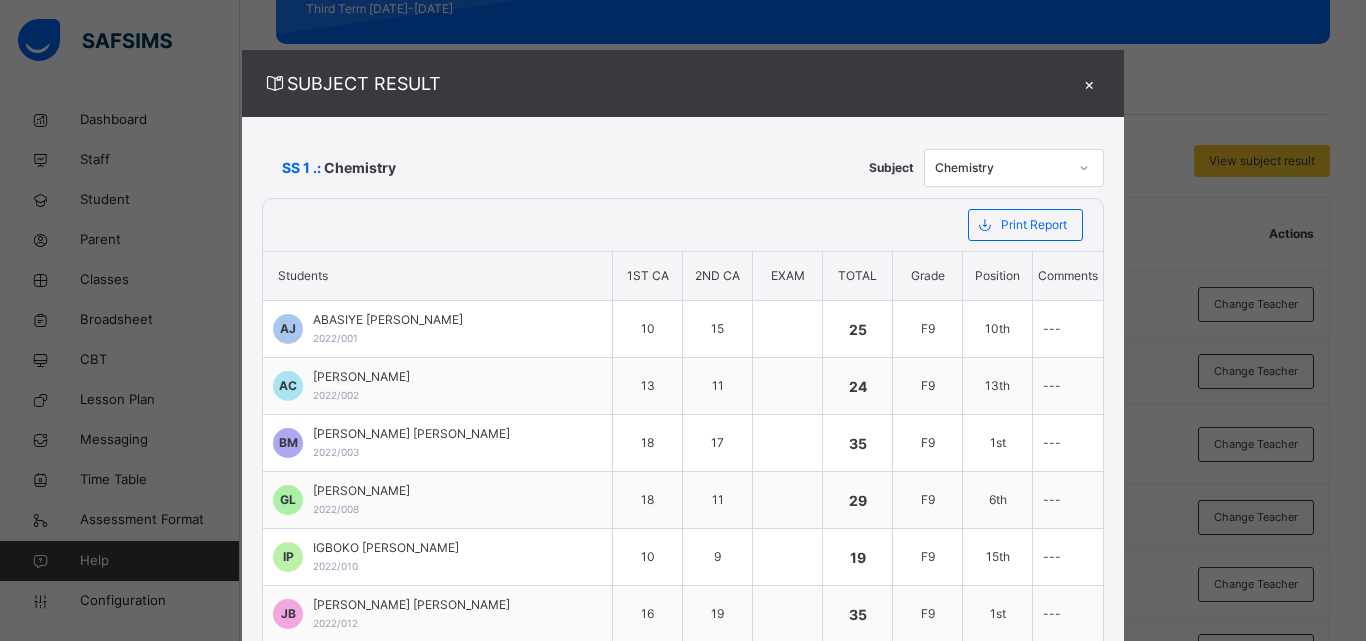 scroll, scrollTop: 0, scrollLeft: 0, axis: both 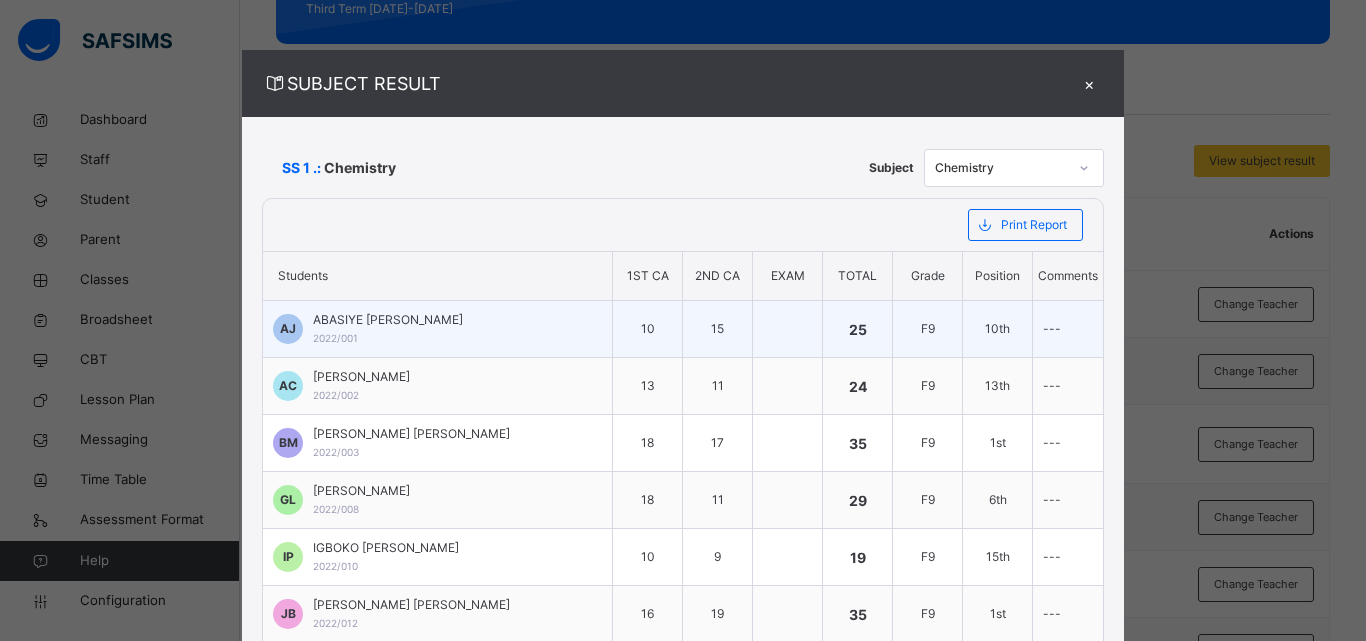 click at bounding box center (788, 329) 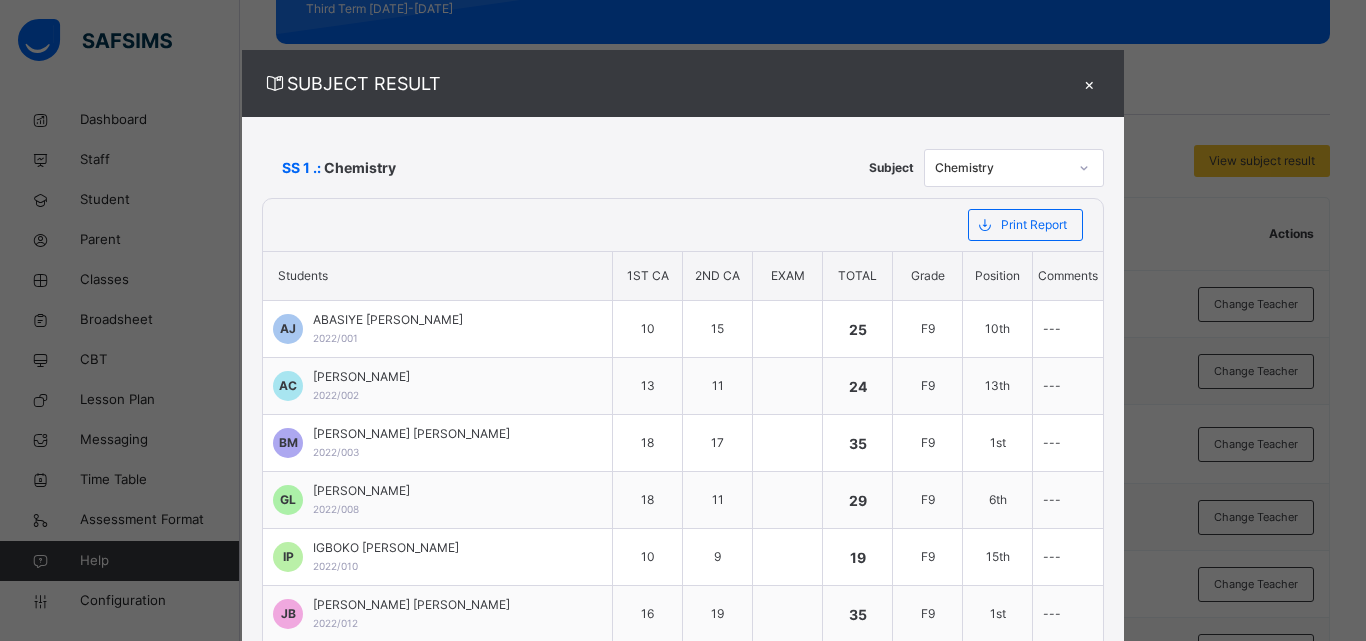 scroll, scrollTop: 491, scrollLeft: 0, axis: vertical 